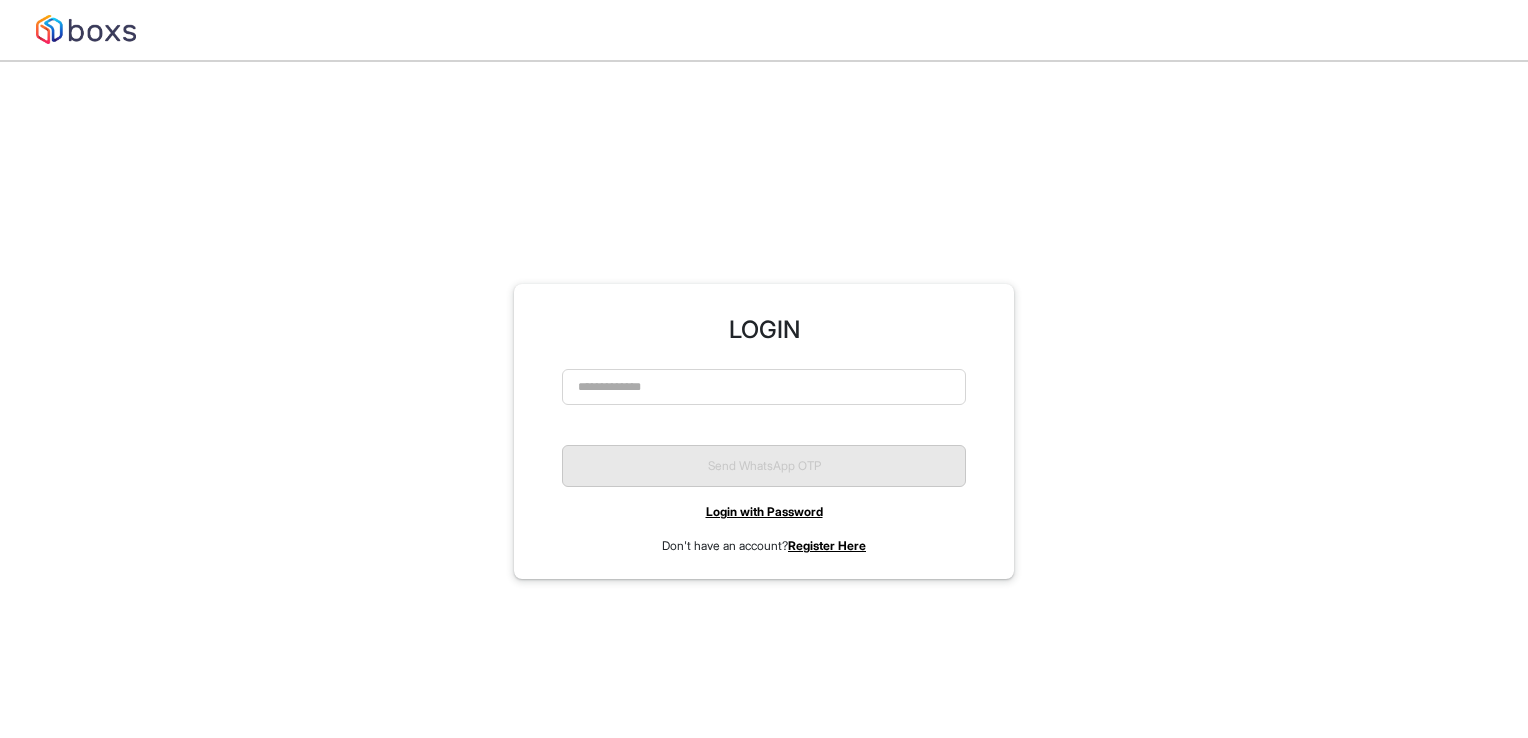 scroll, scrollTop: 0, scrollLeft: 0, axis: both 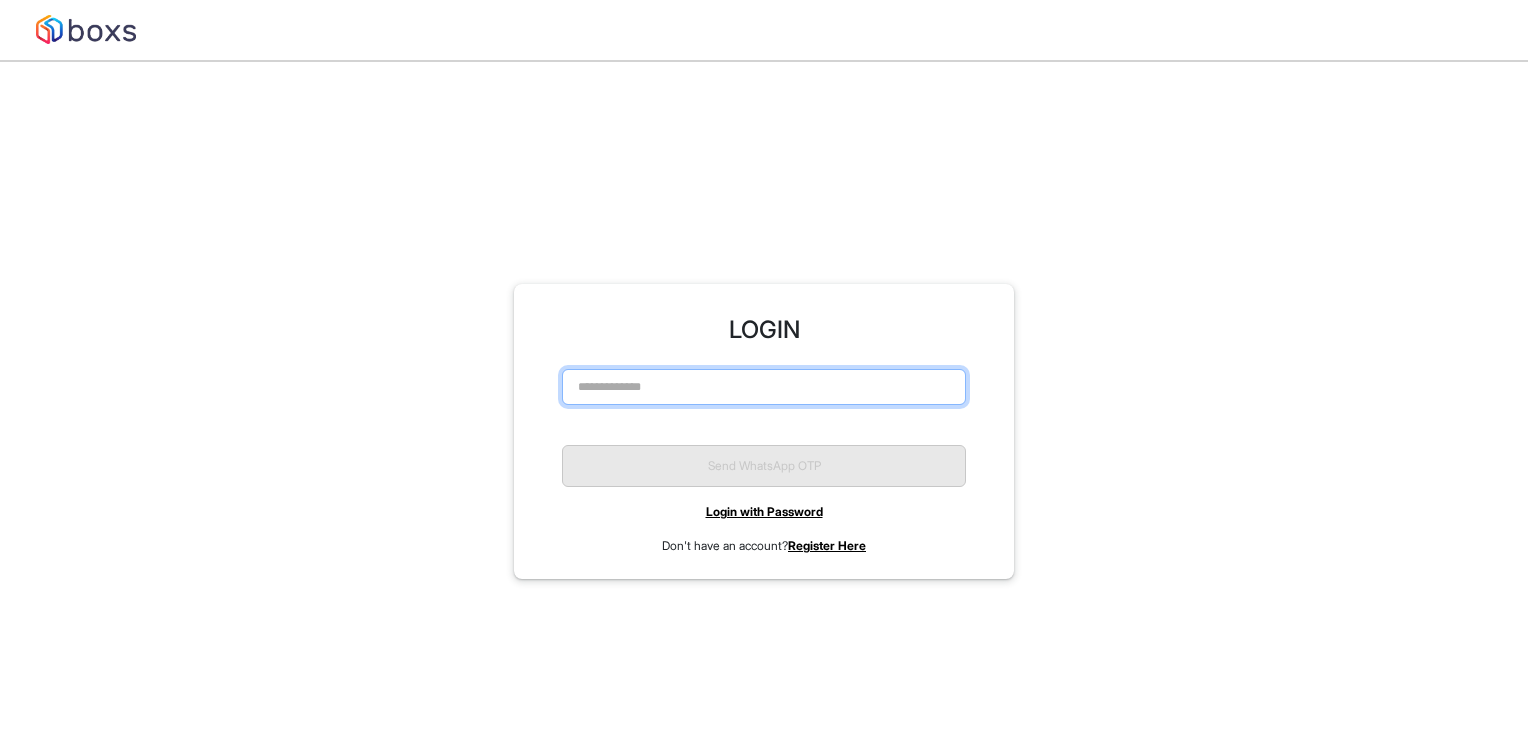 click at bounding box center (764, 387) 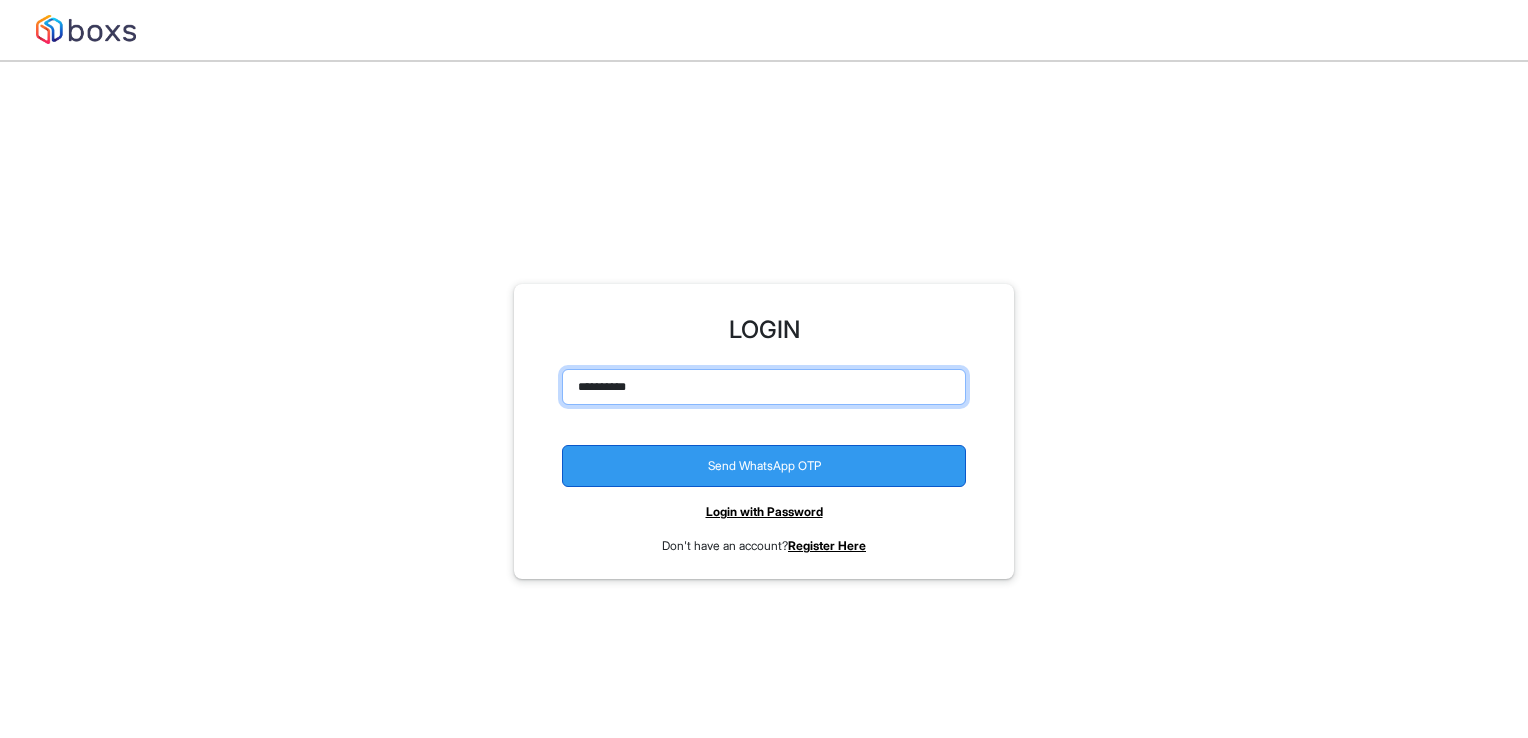 type on "**********" 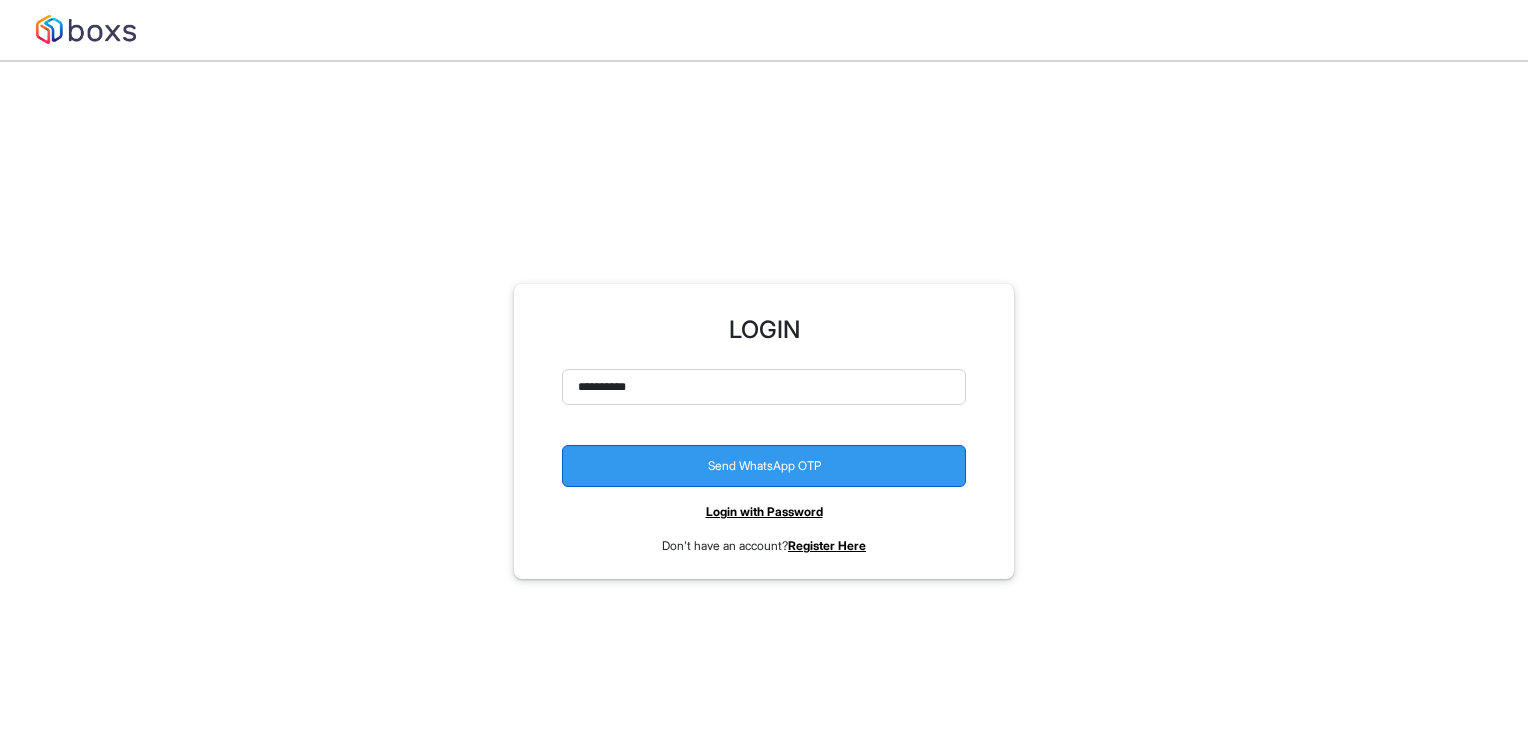 click on "Send WhatsApp OTP" at bounding box center [764, 466] 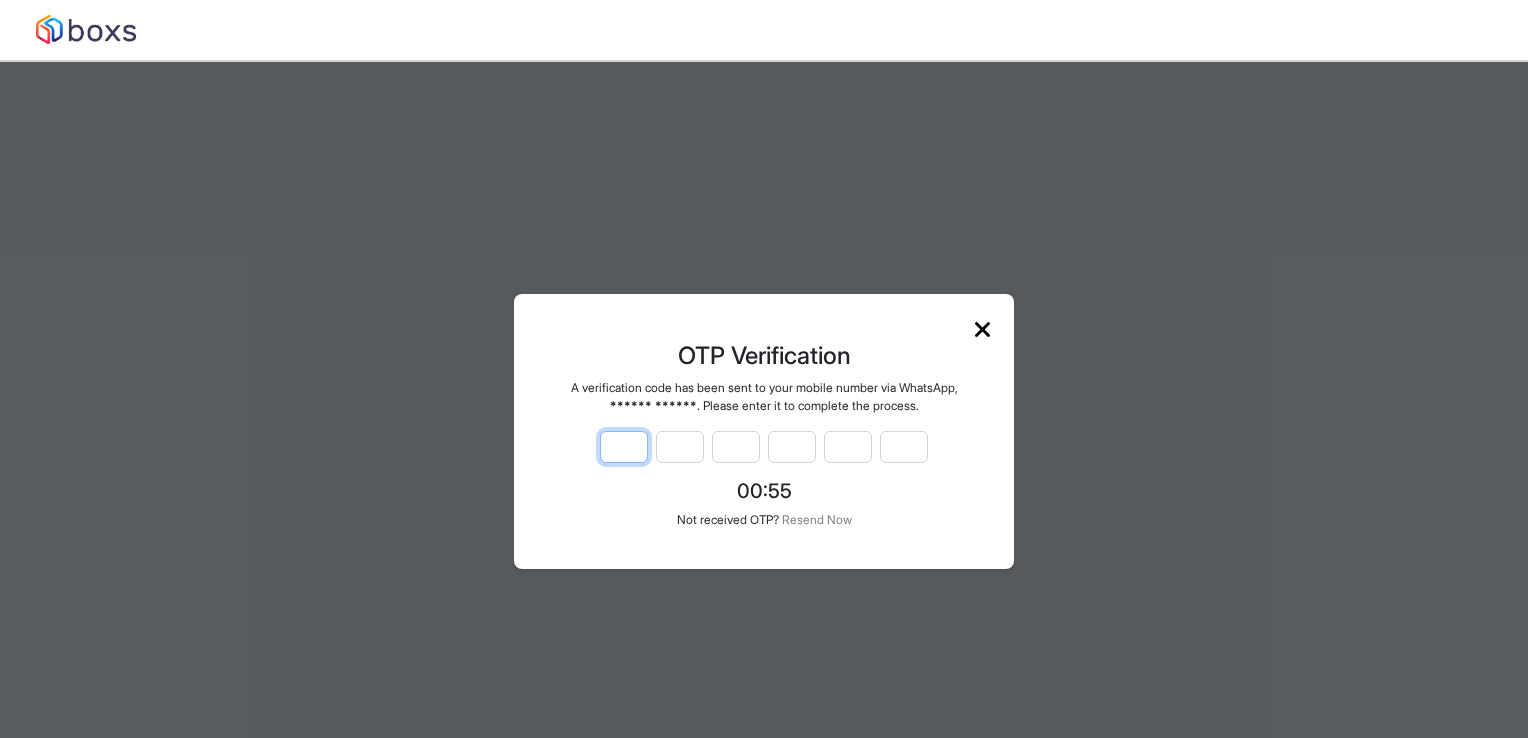 click at bounding box center (624, 447) 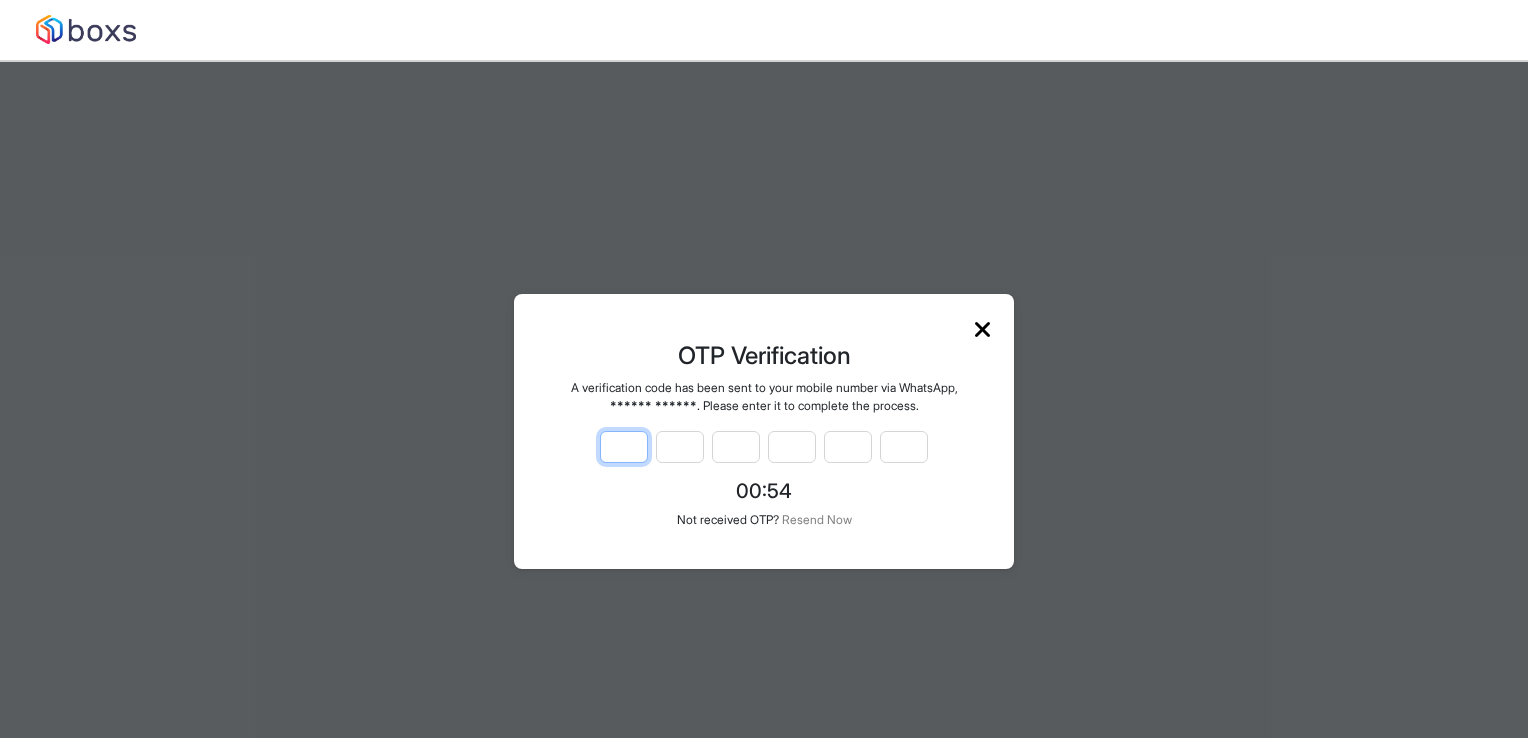 type on "*" 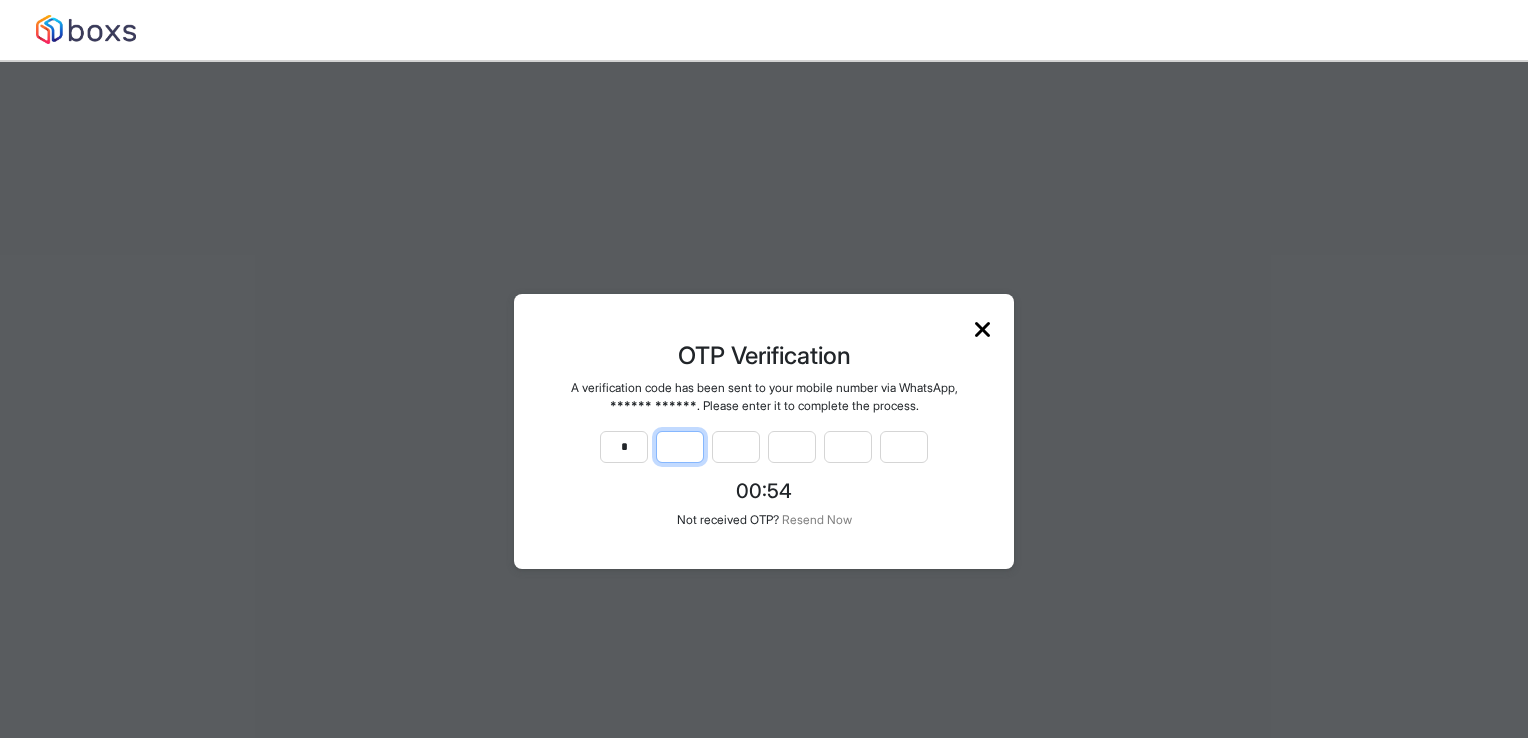 type on "*" 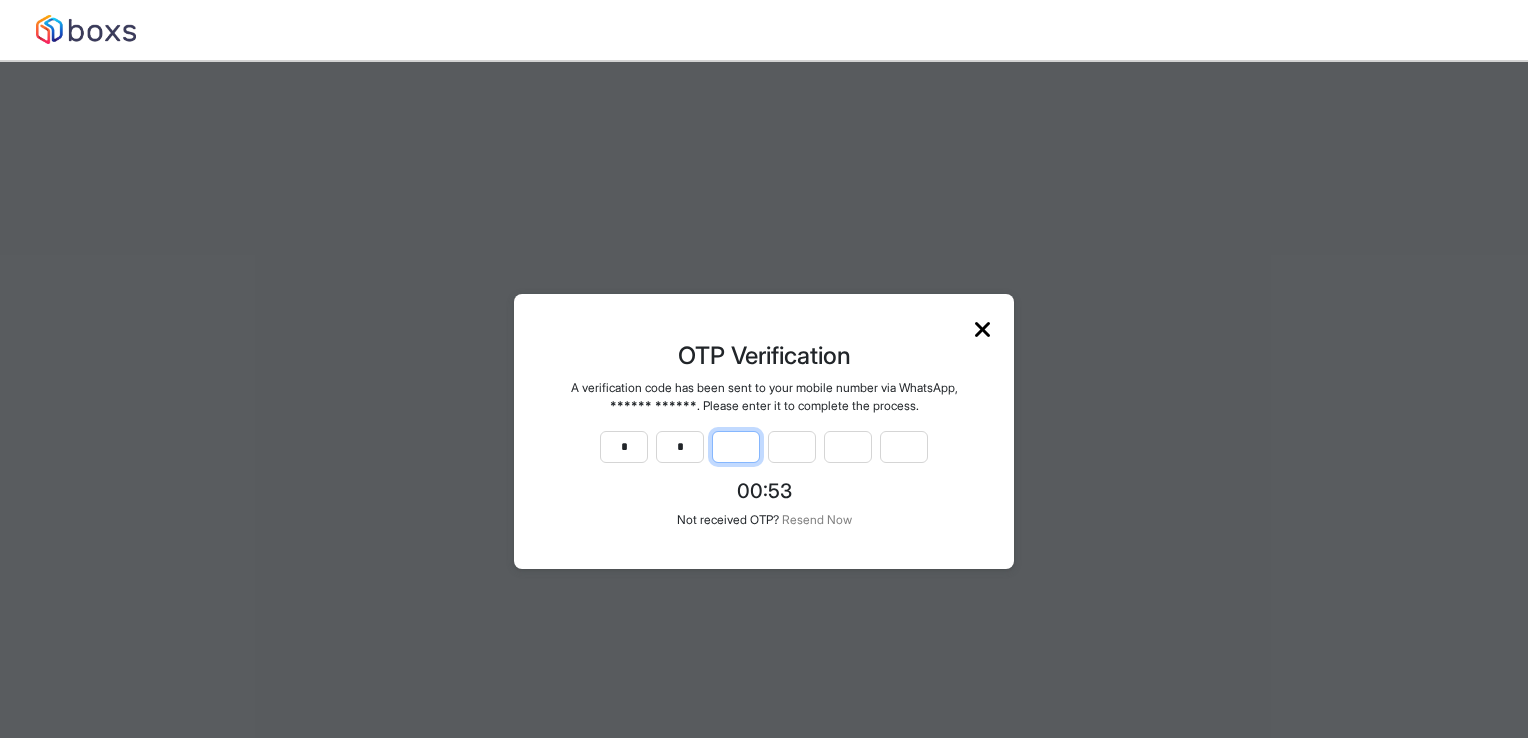 type on "*" 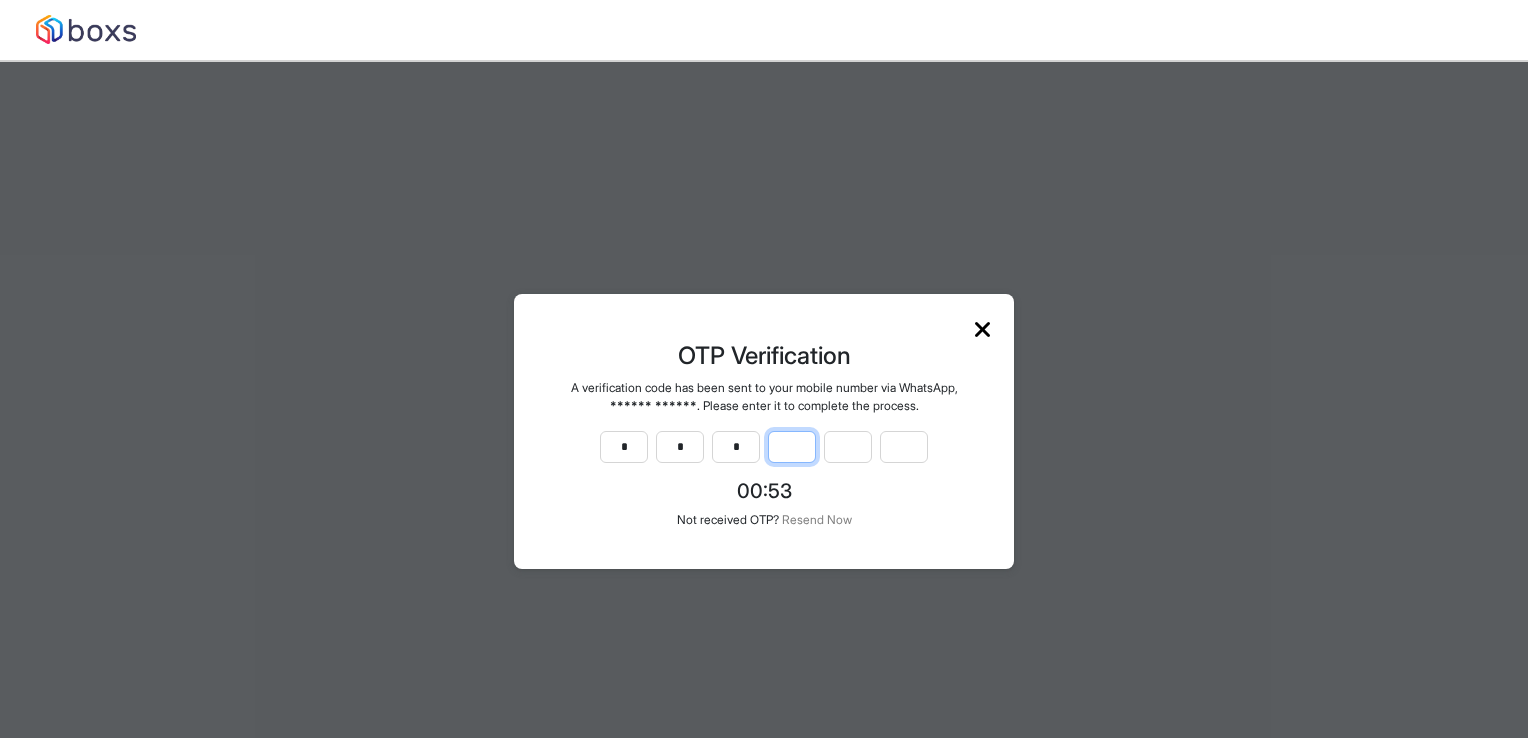 type on "*" 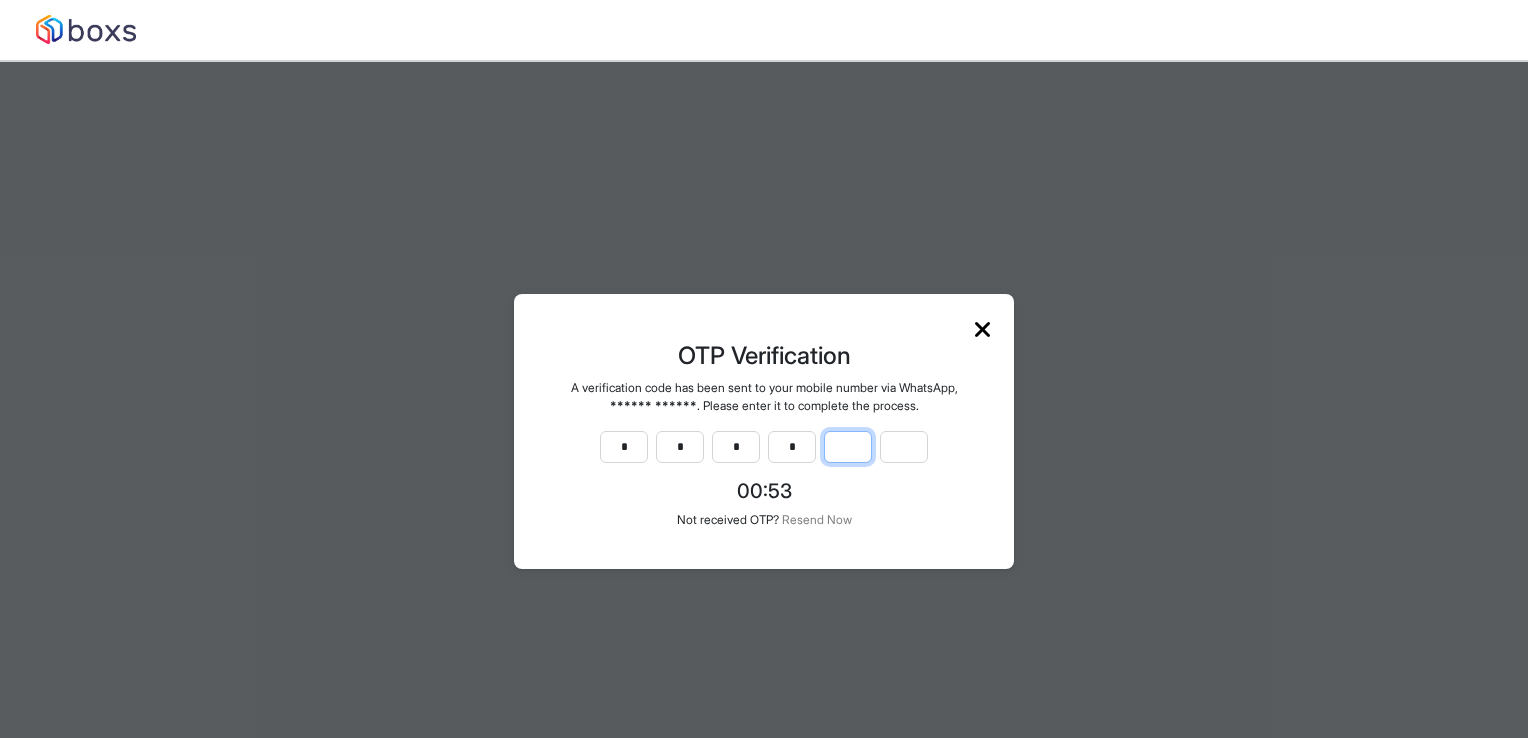 type on "*" 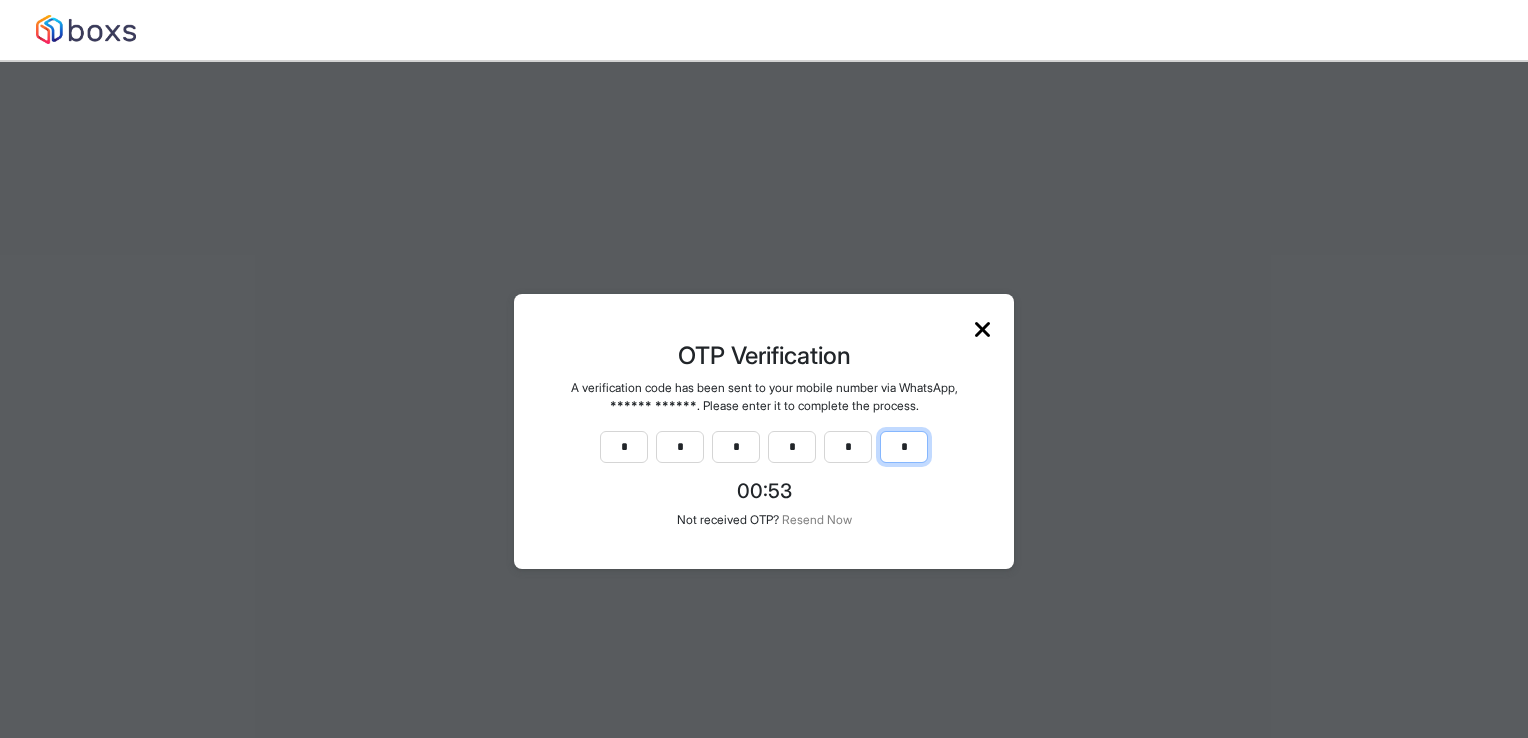 type on "*" 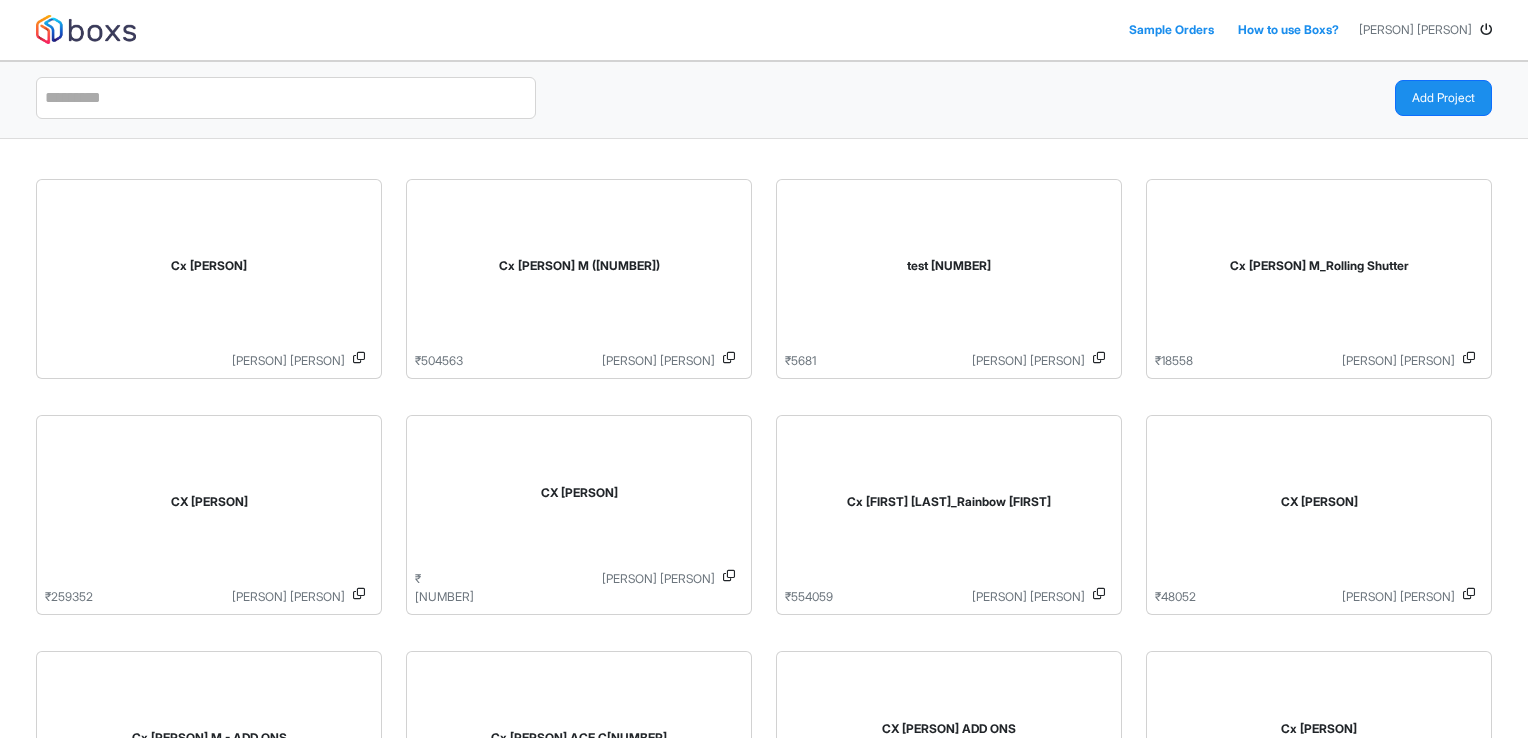 scroll, scrollTop: 0, scrollLeft: 0, axis: both 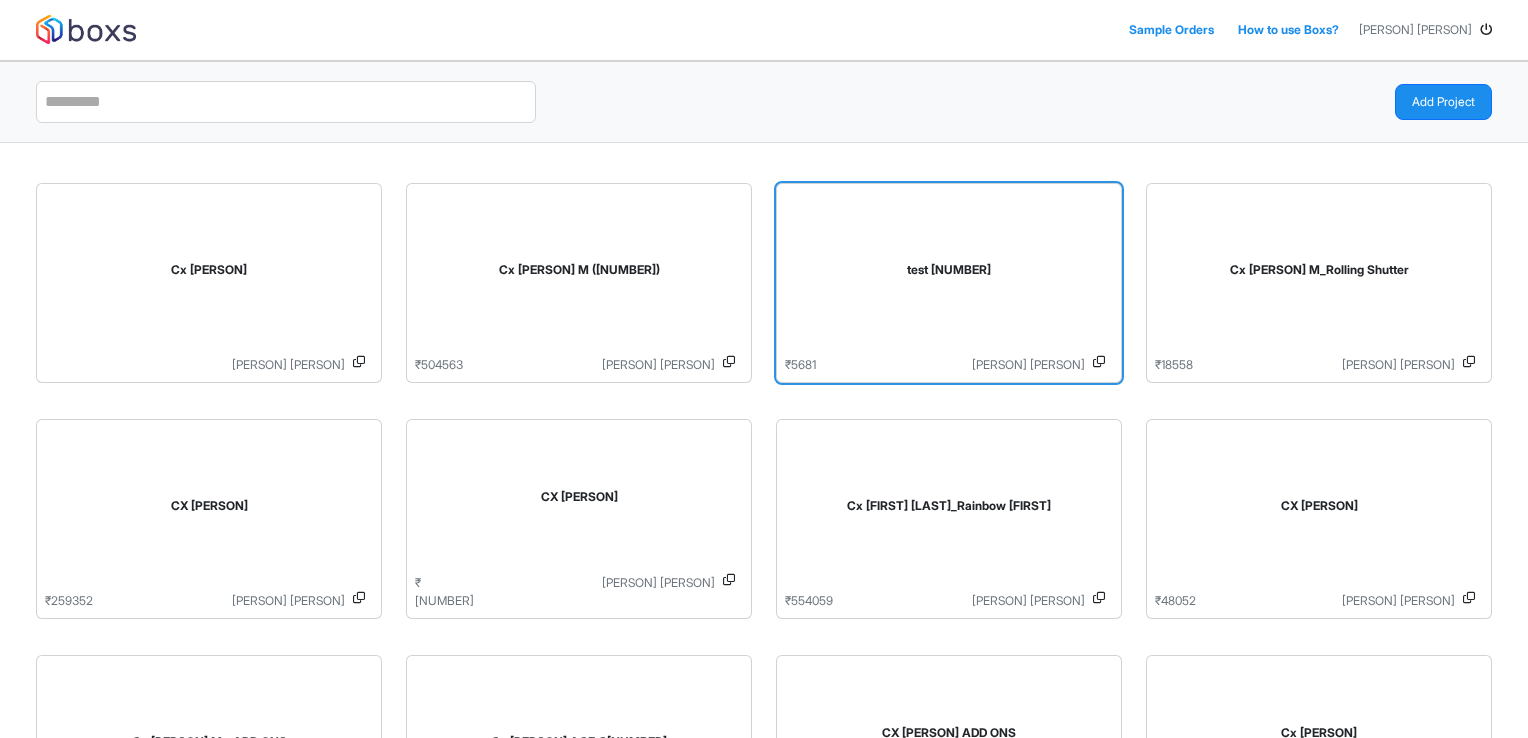 click on "test [NUMBER]" at bounding box center (949, 274) 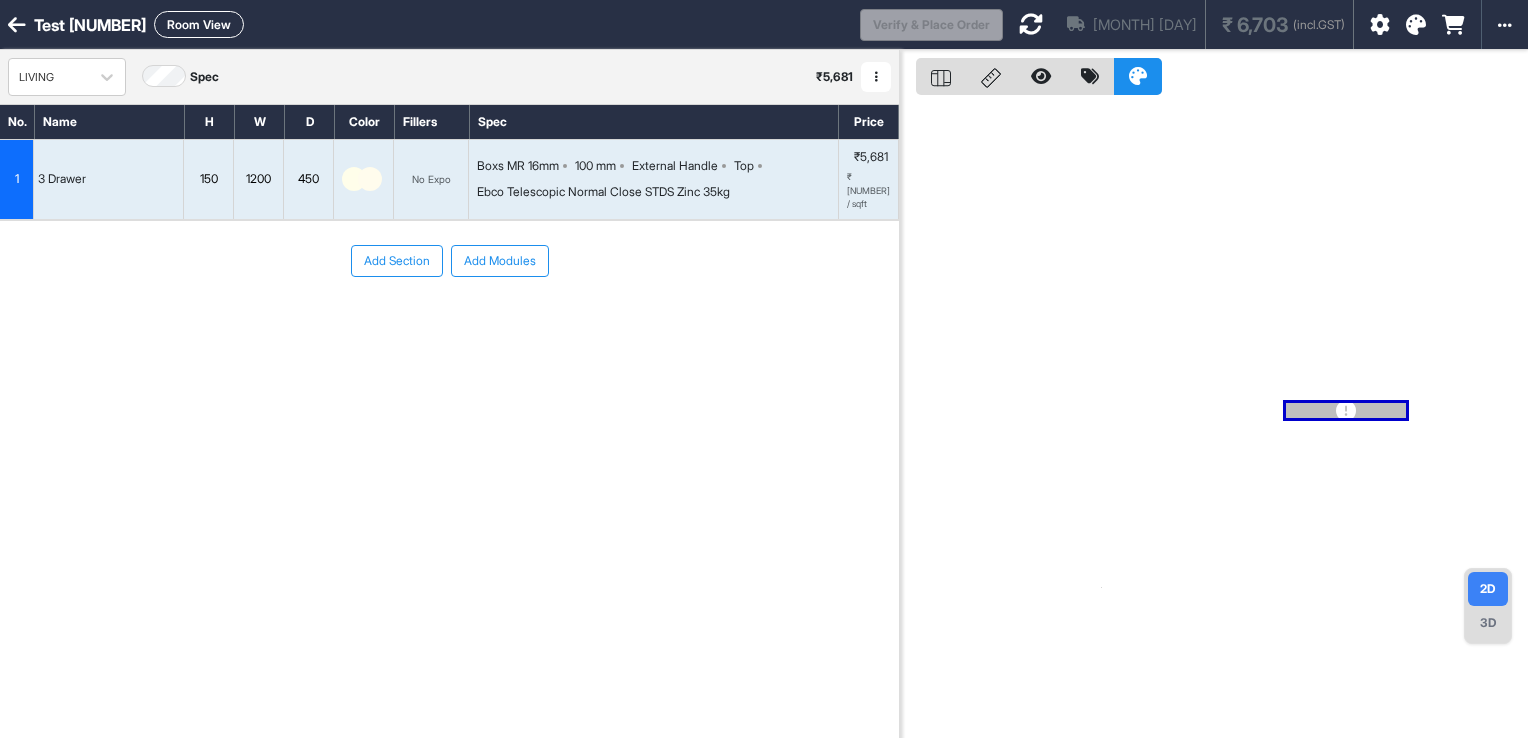 click on "Room View" at bounding box center [199, 24] 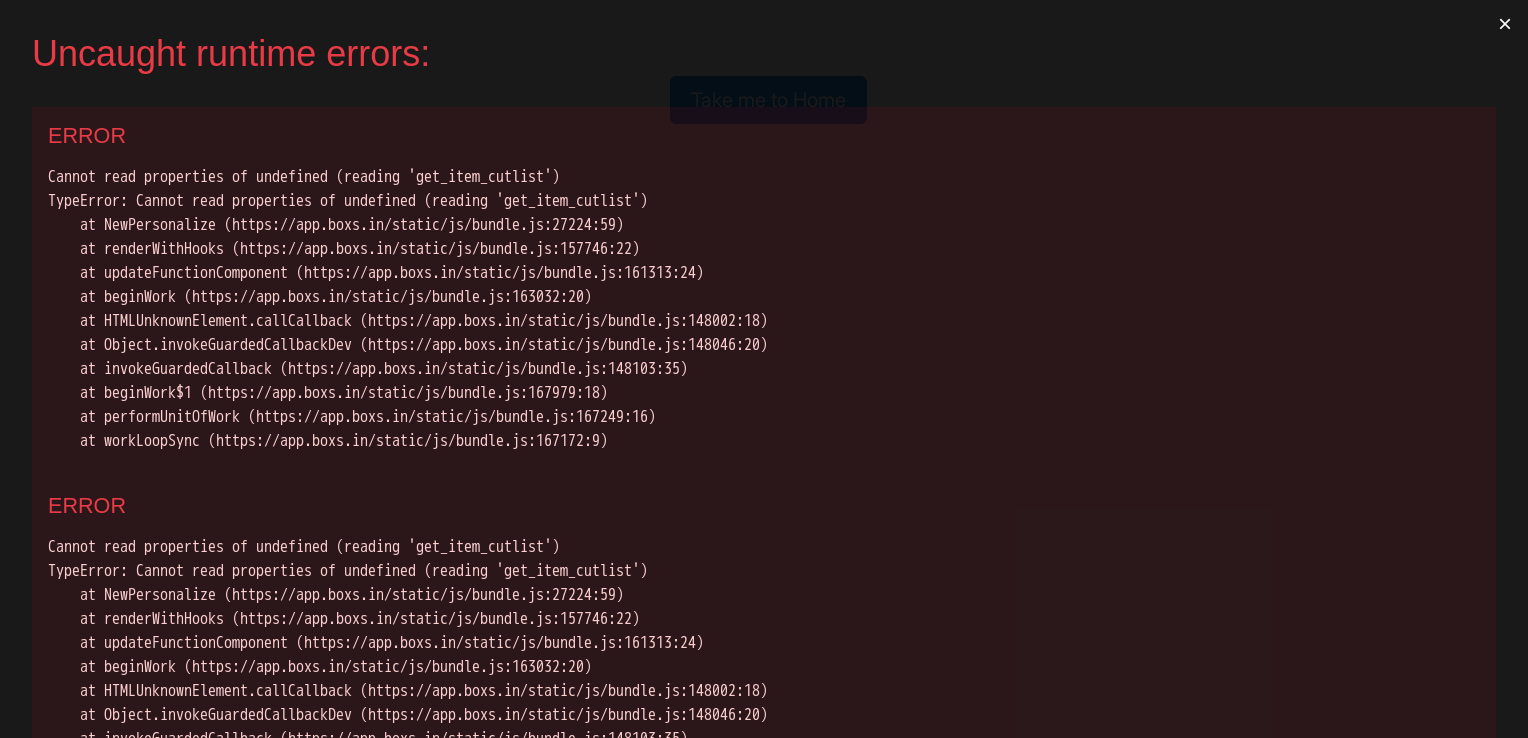 scroll, scrollTop: 0, scrollLeft: 0, axis: both 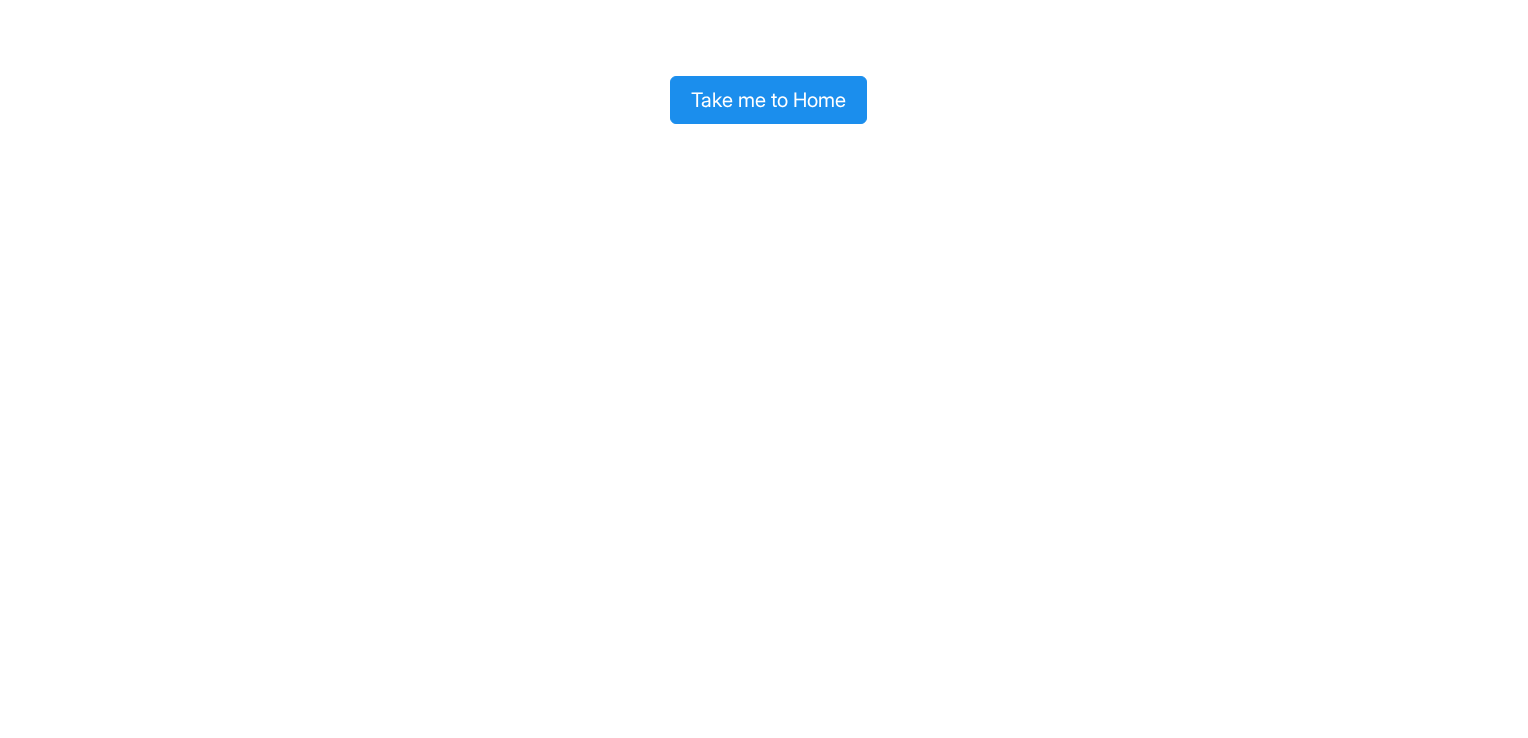 click on "Take me to Home" at bounding box center [768, 100] 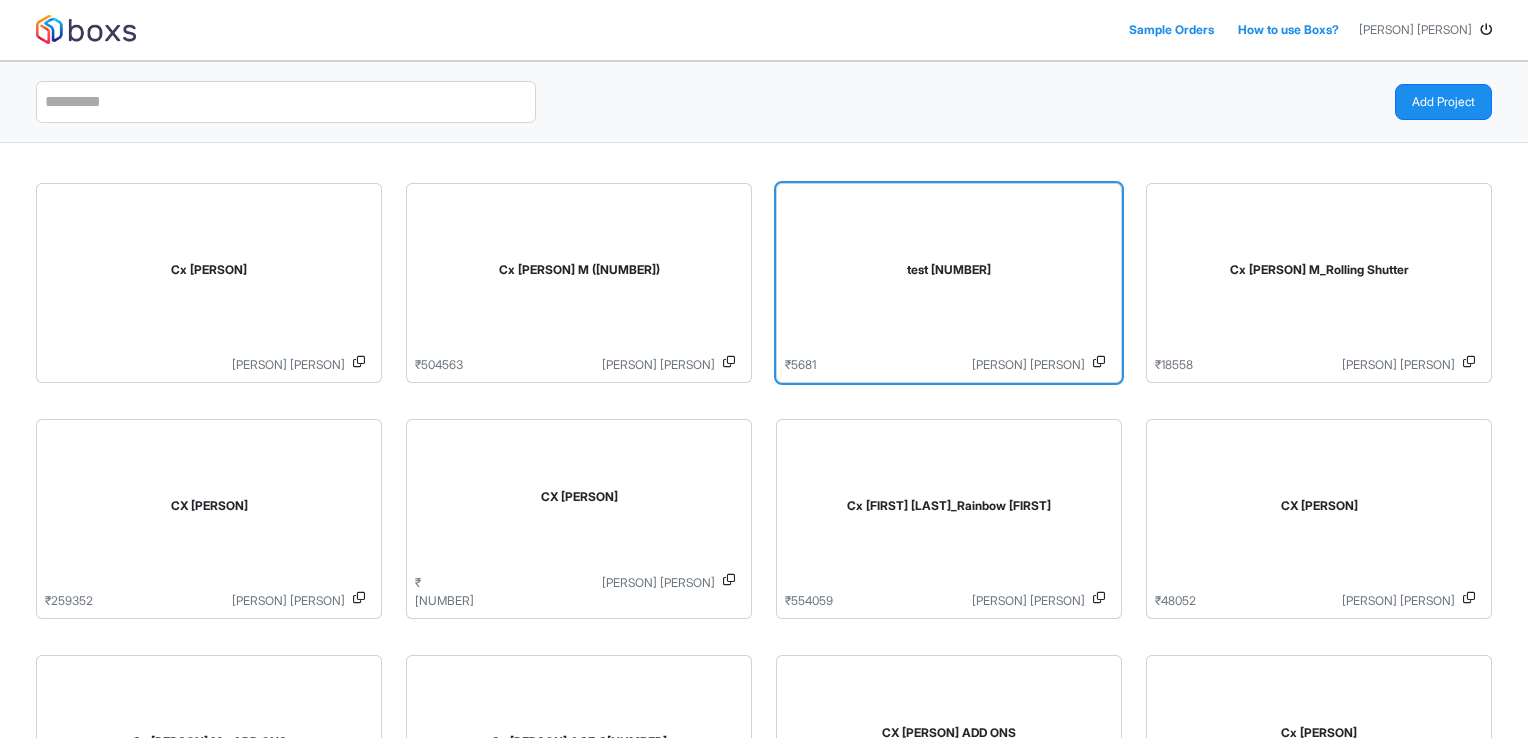 click on "test [NUMBER]" at bounding box center [949, 274] 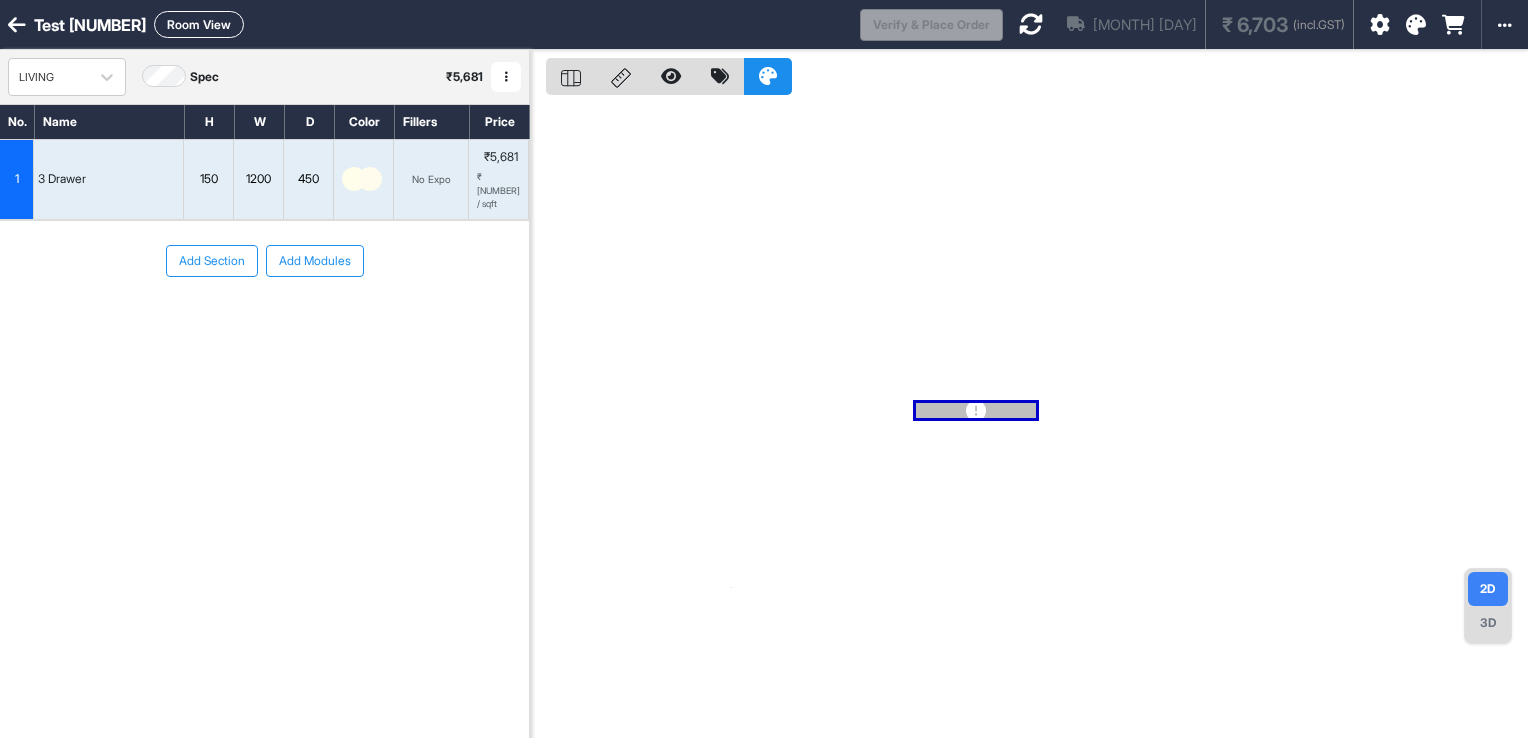 click on "Room View" at bounding box center [199, 24] 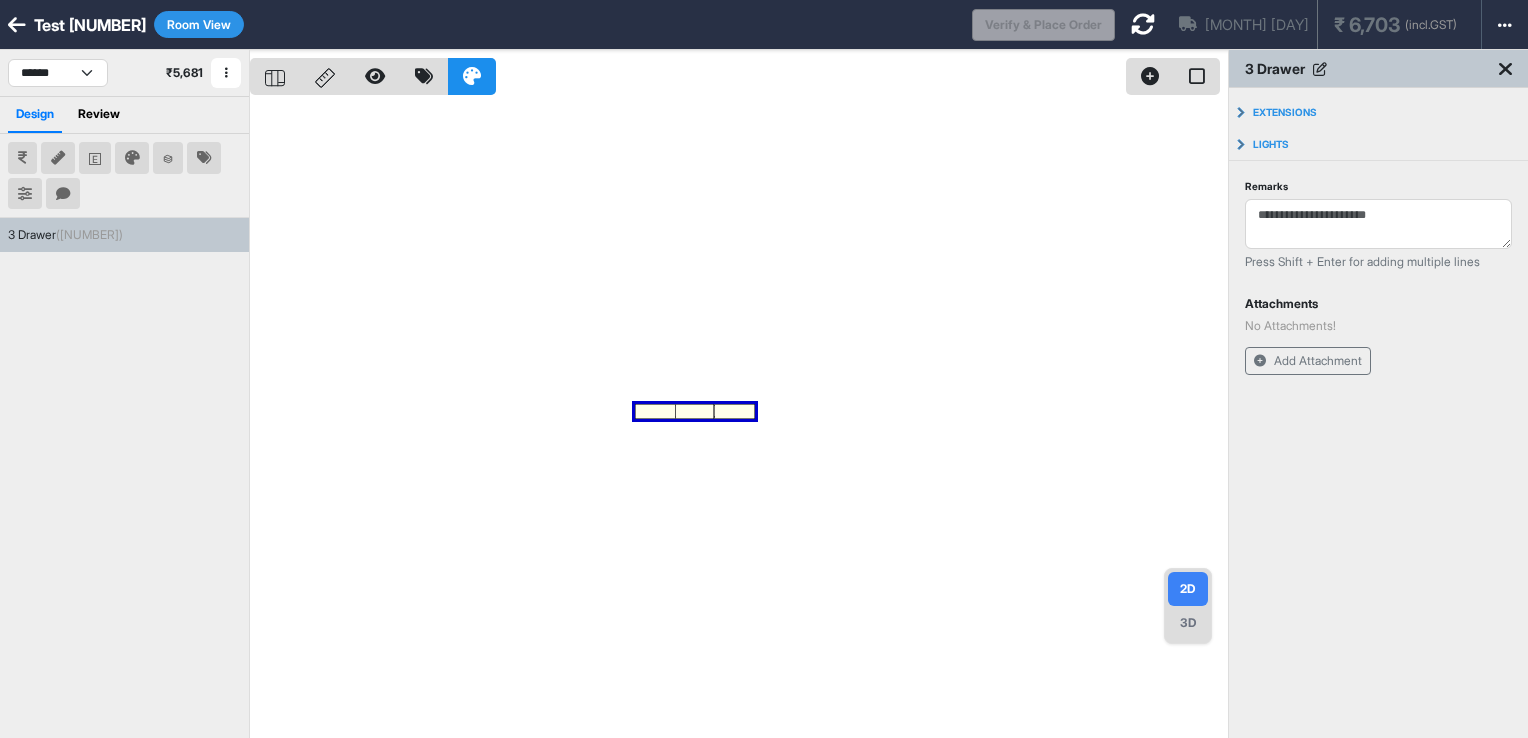 click at bounding box center [739, 419] 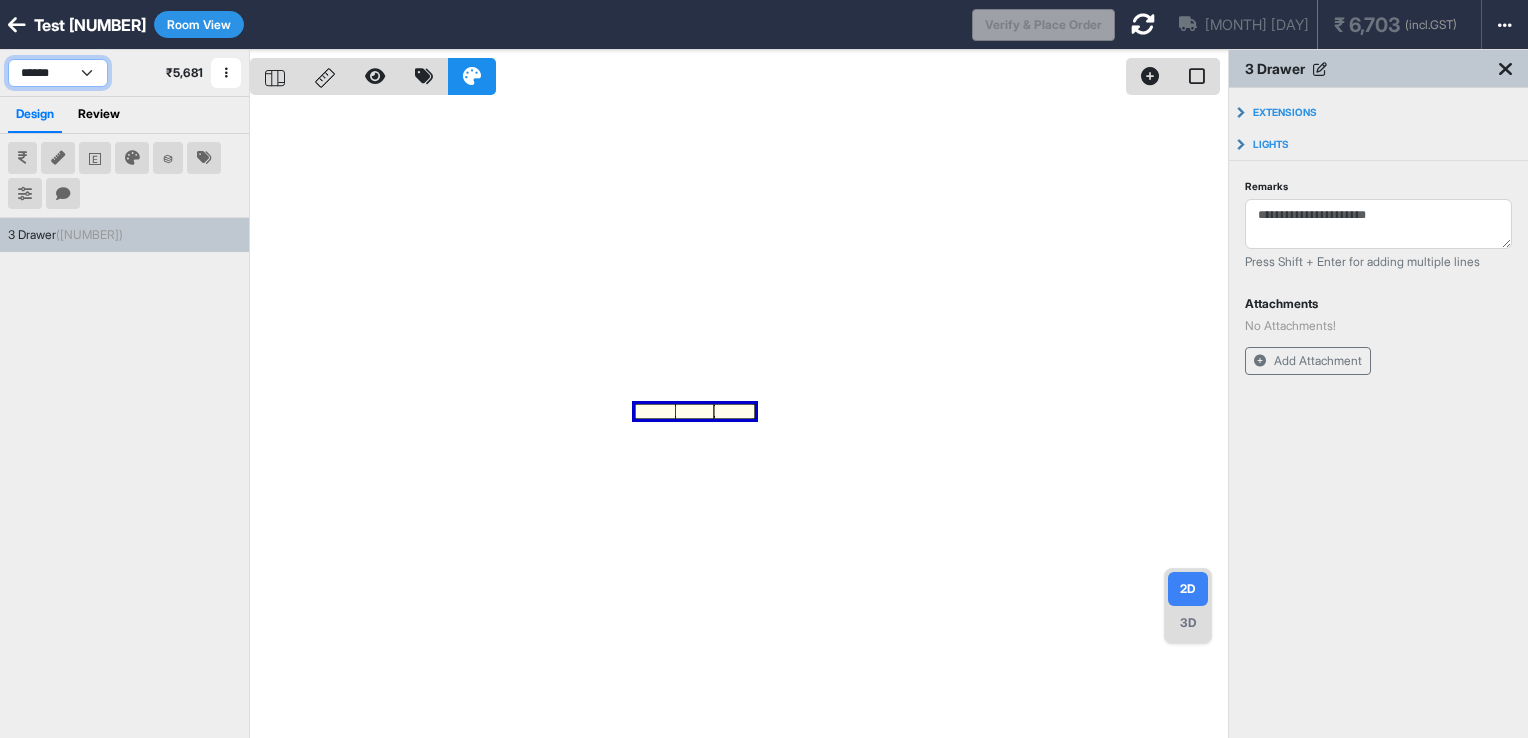 click on "******" at bounding box center (58, 73) 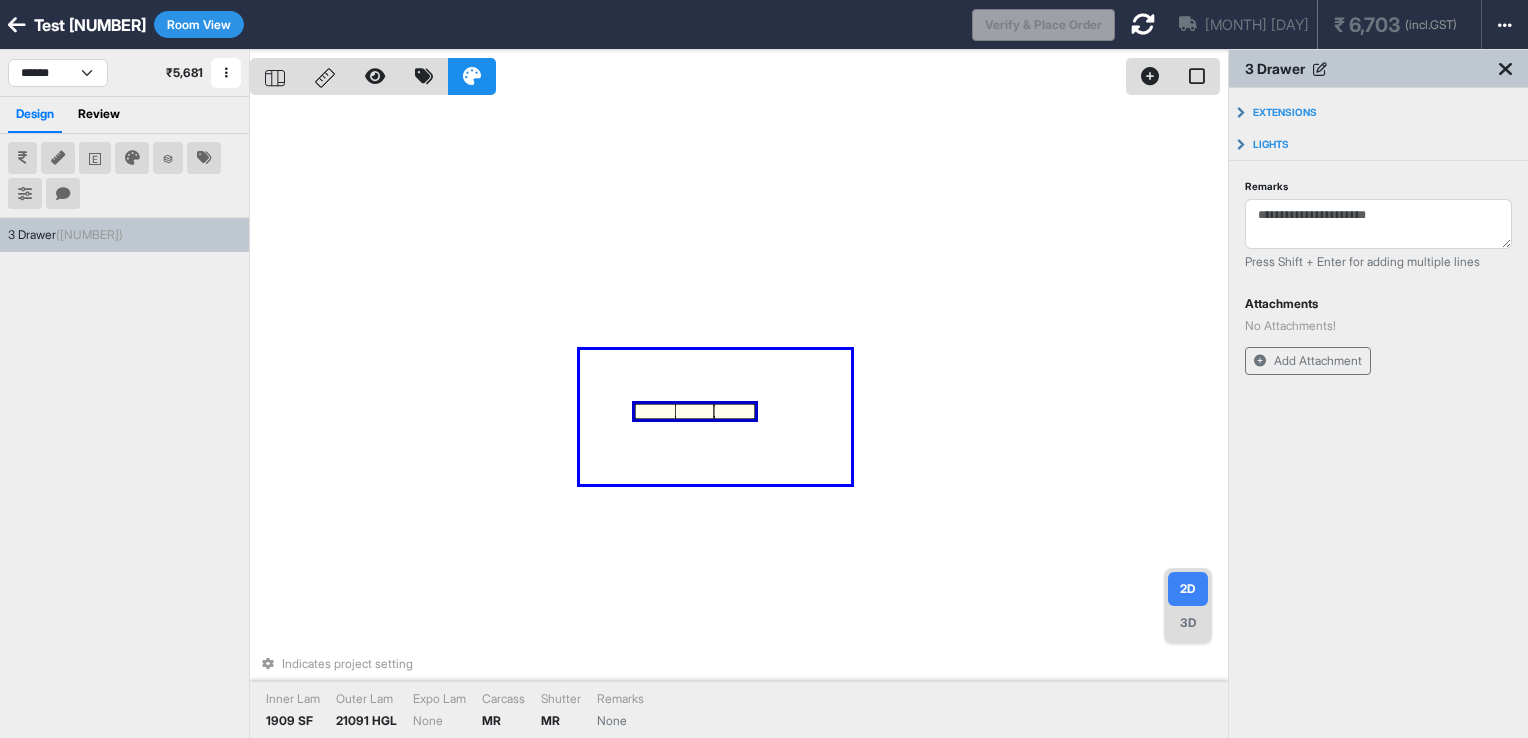 drag, startPoint x: 580, startPoint y: 350, endPoint x: 850, endPoint y: 484, distance: 301.42328 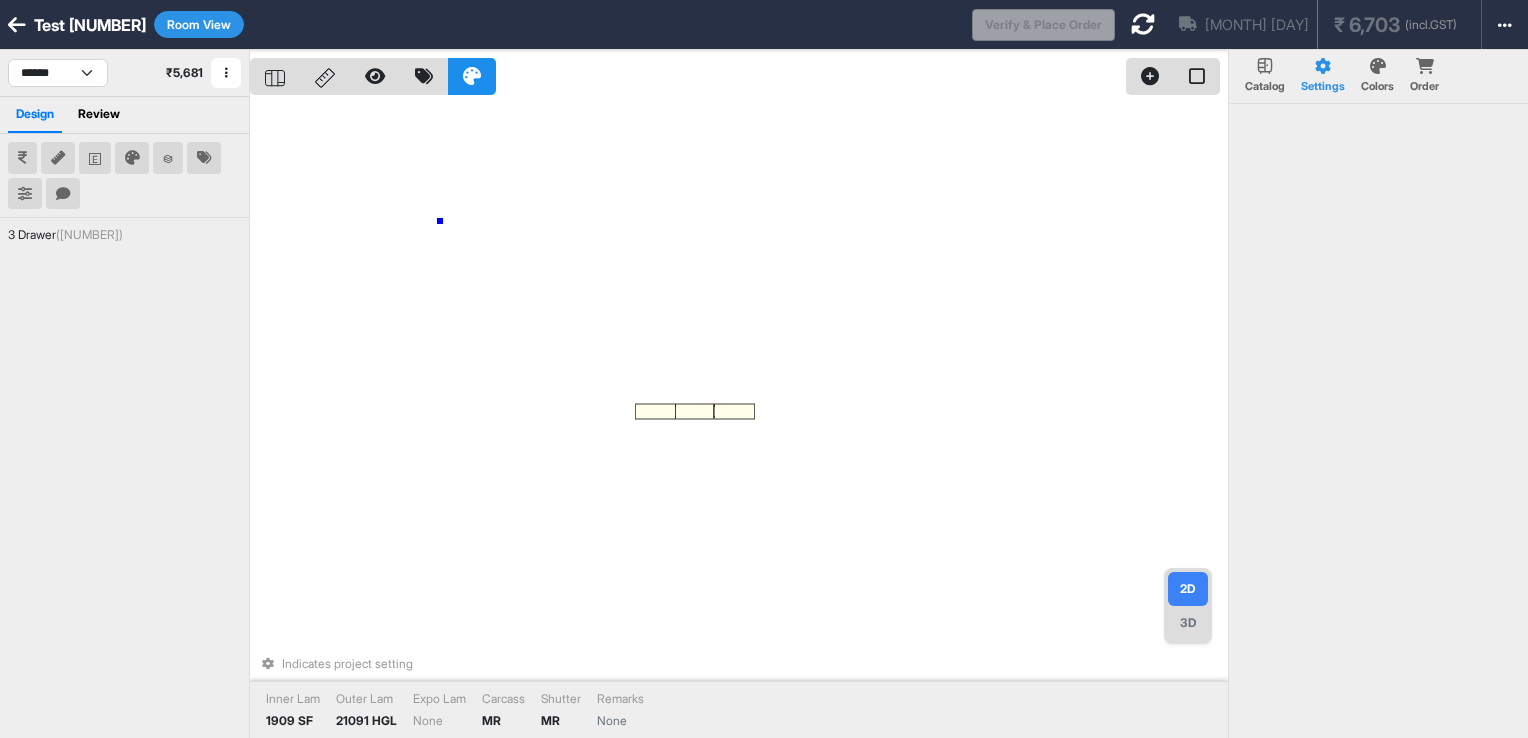 click on "Indicates project setting Inner Lam [NUMBER] SF Outer Lam [NUMBER] HGL Expo Lam None Carcass MR Shutter MR Remarks None" at bounding box center (739, 419) 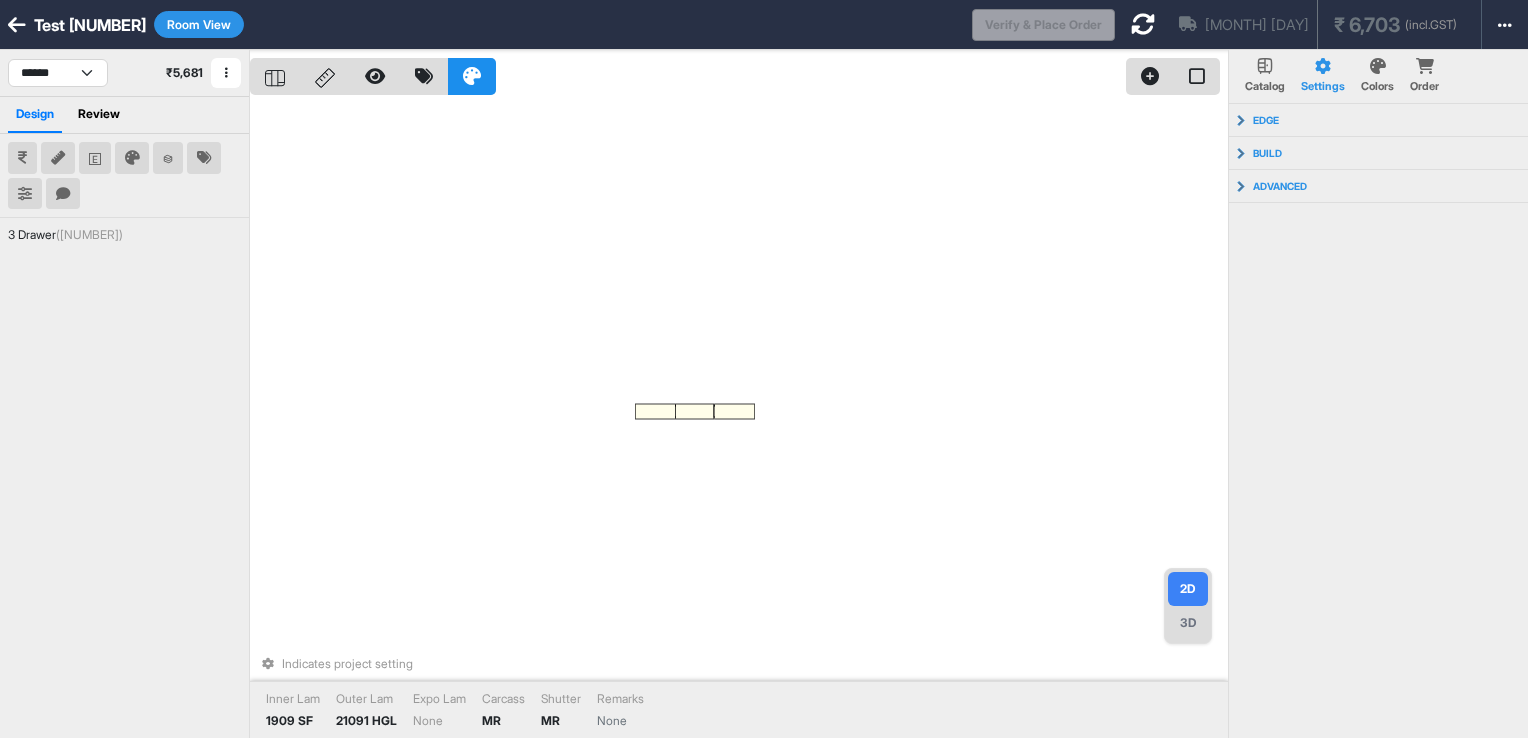 click at bounding box center (17, 25) 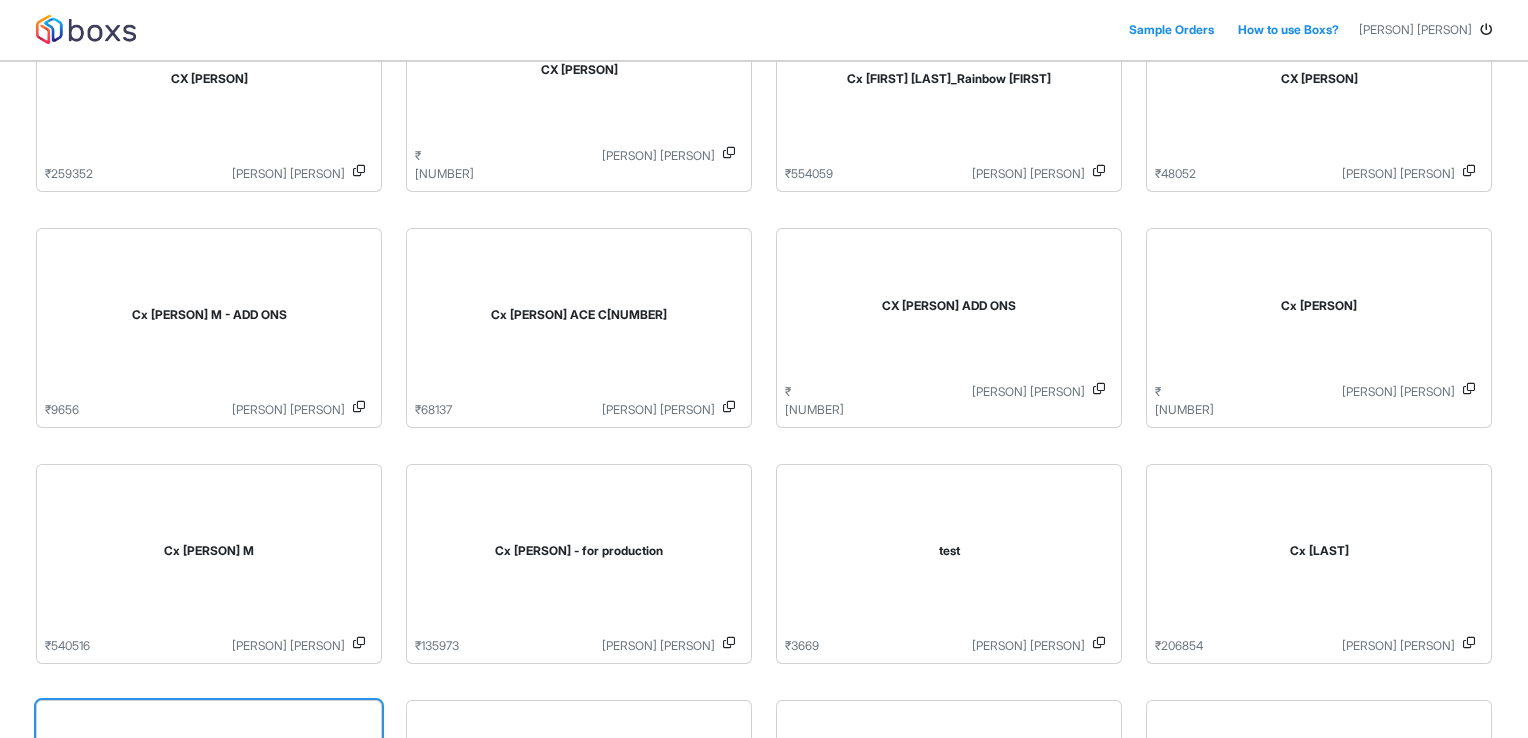 scroll, scrollTop: 500, scrollLeft: 0, axis: vertical 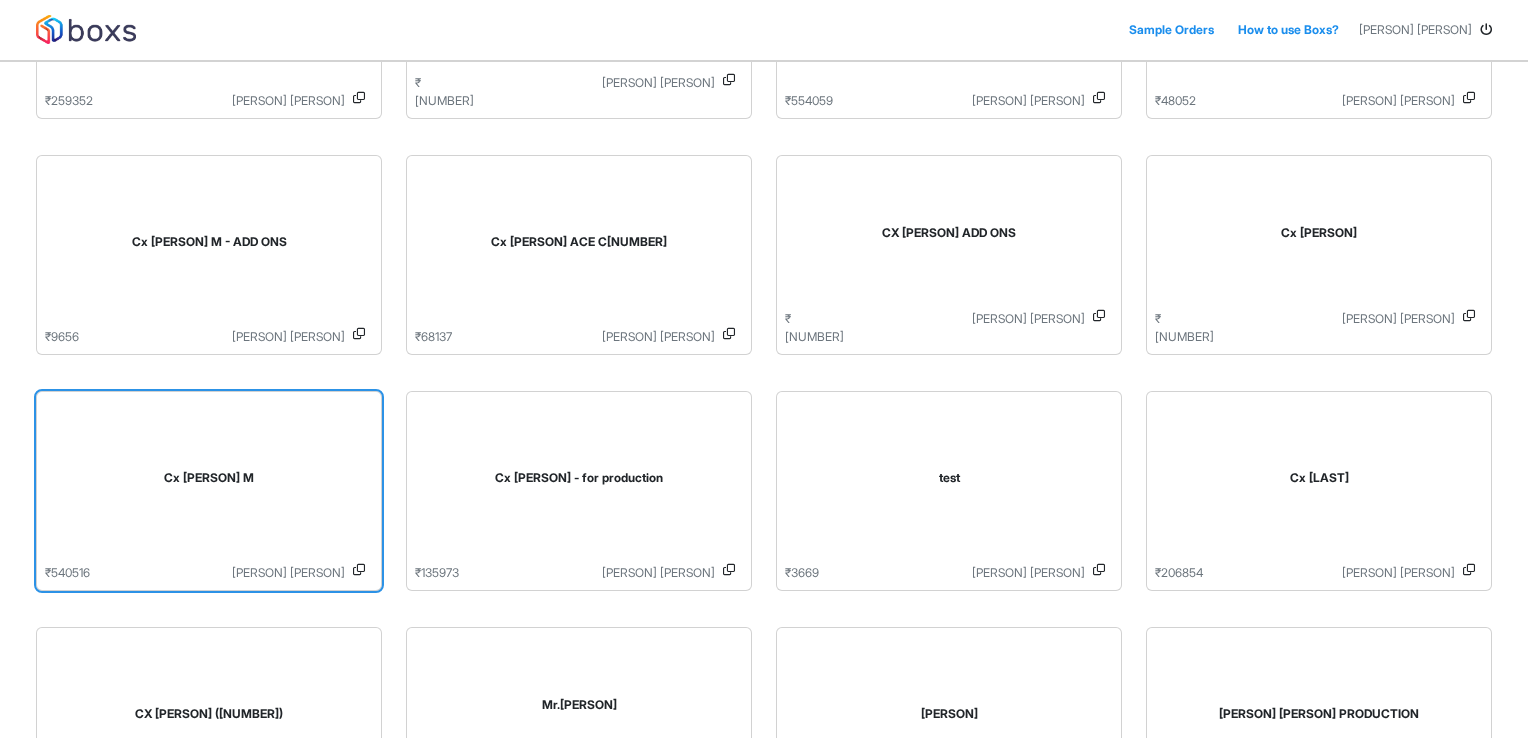 click on "Cx [PERSON] M" at bounding box center (209, 482) 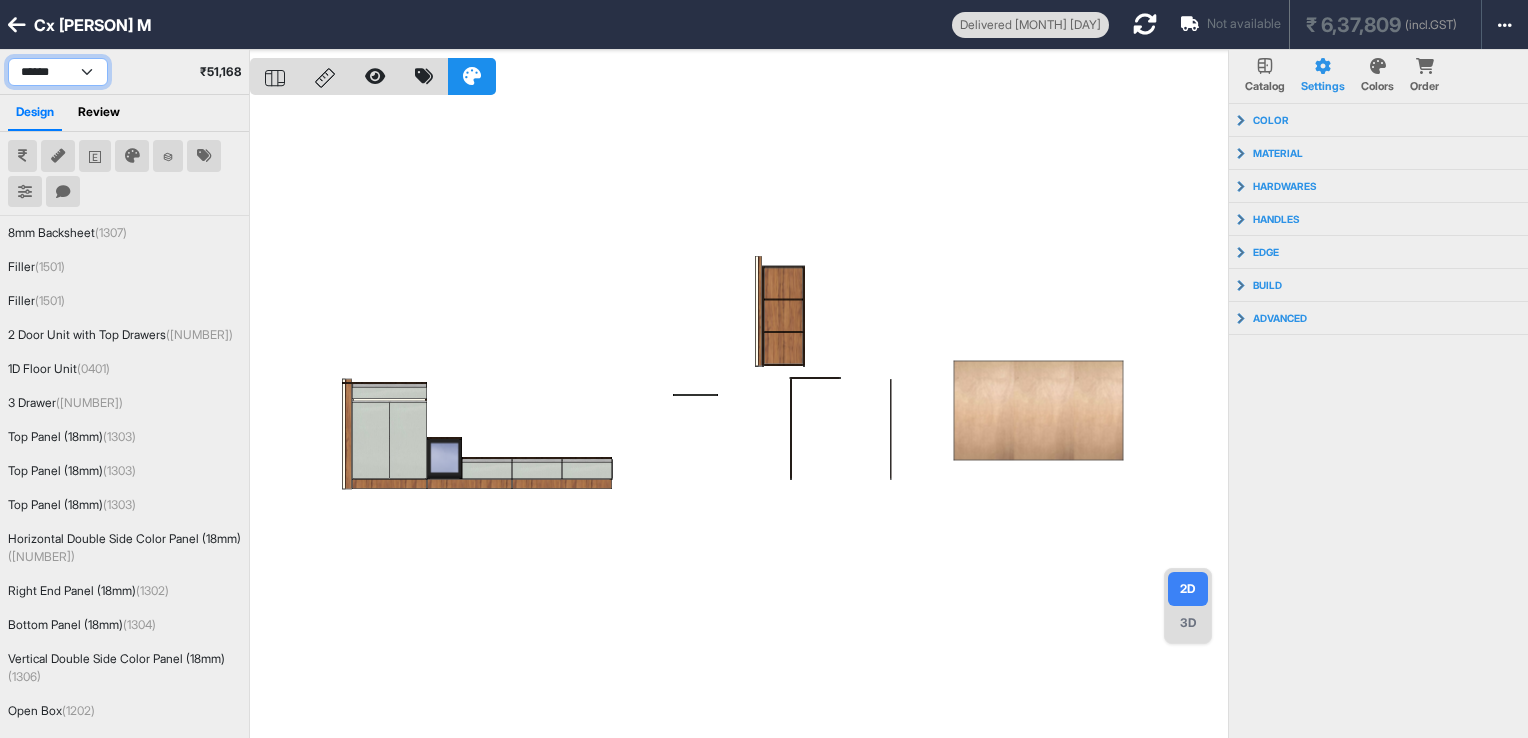 click on "****** ******* *** *** ***** *****" at bounding box center (58, 72) 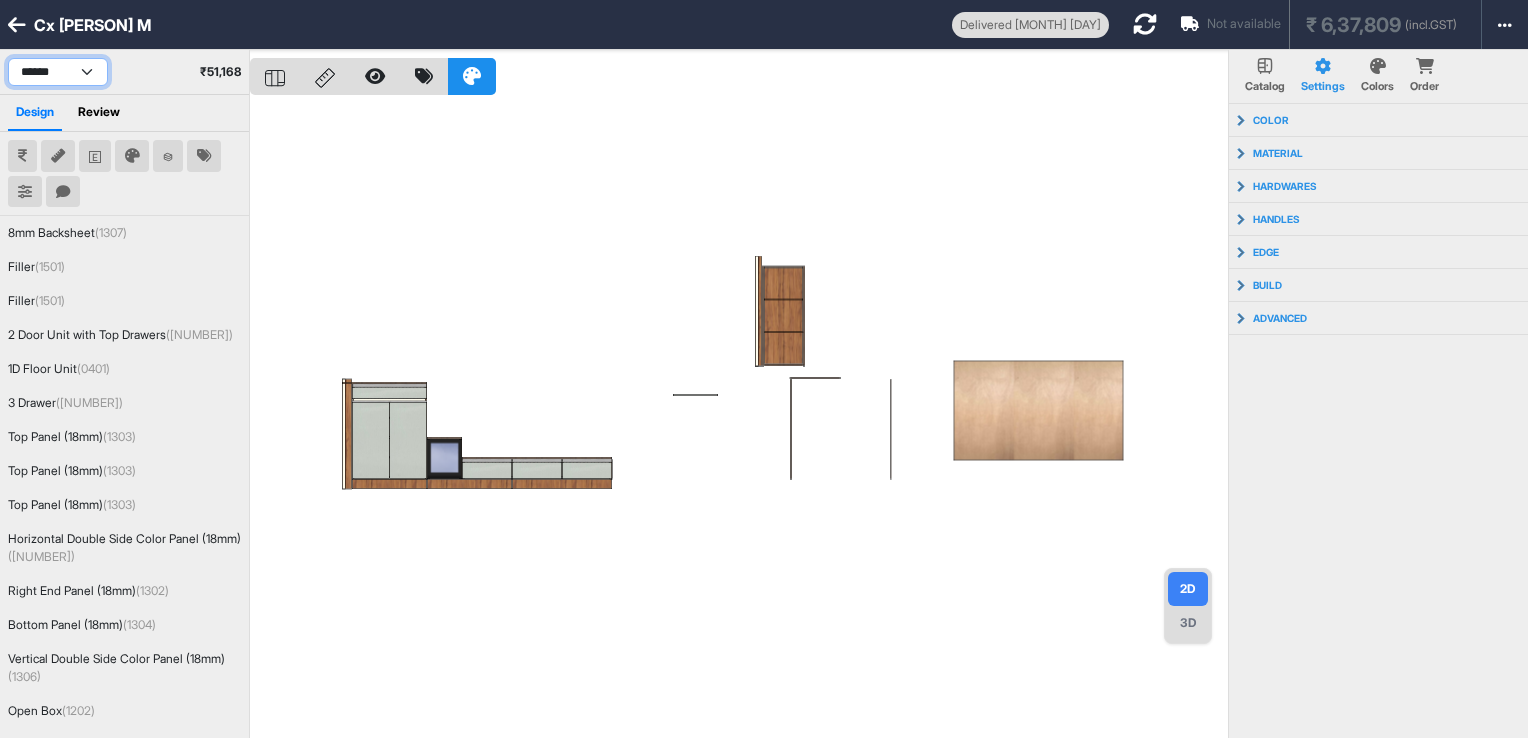 click on "****** ******* *** *** ***** *****" at bounding box center (58, 72) 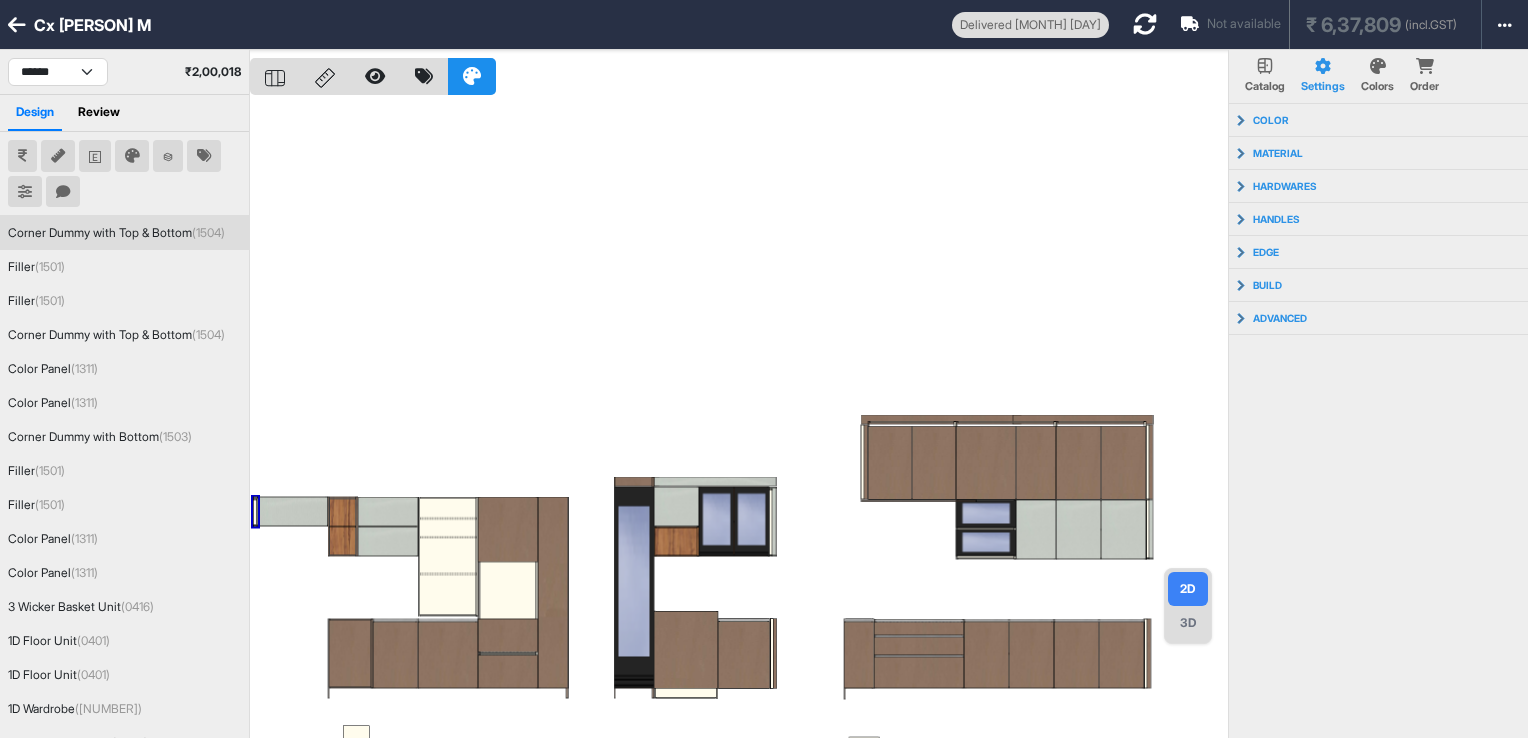 click at bounding box center (739, 419) 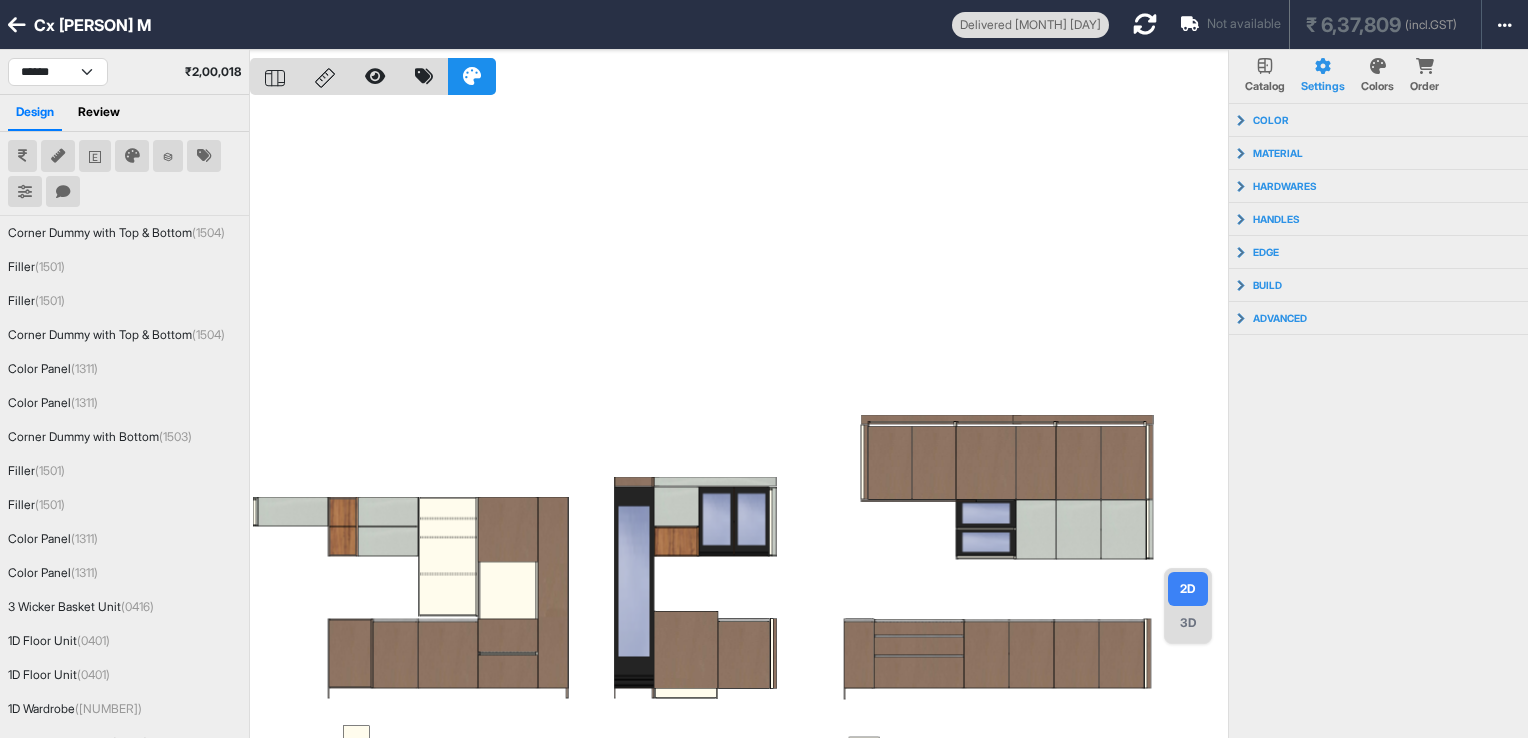 click on "Cx [PERSON] M" at bounding box center (476, 25) 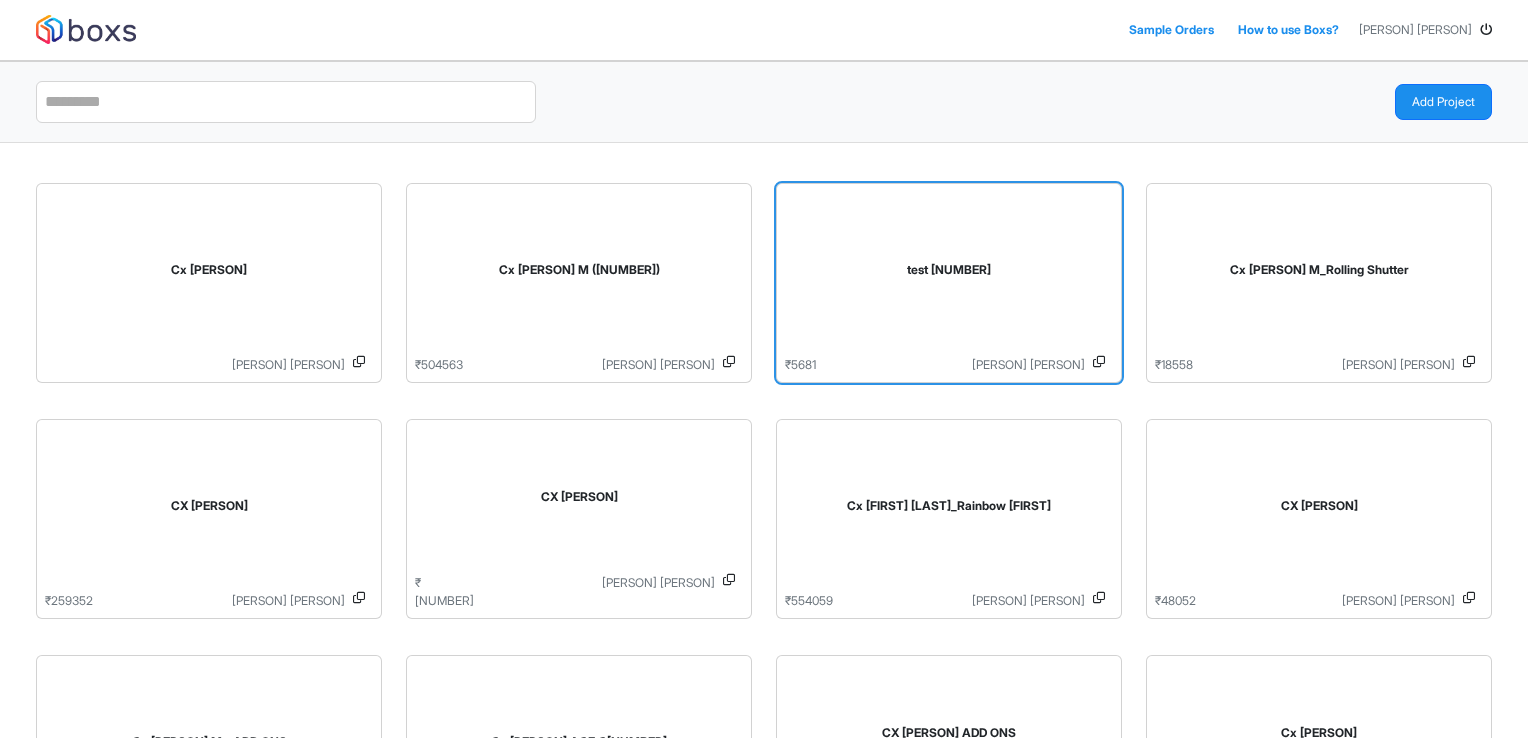 click on "test [NUMBER]" at bounding box center [949, 274] 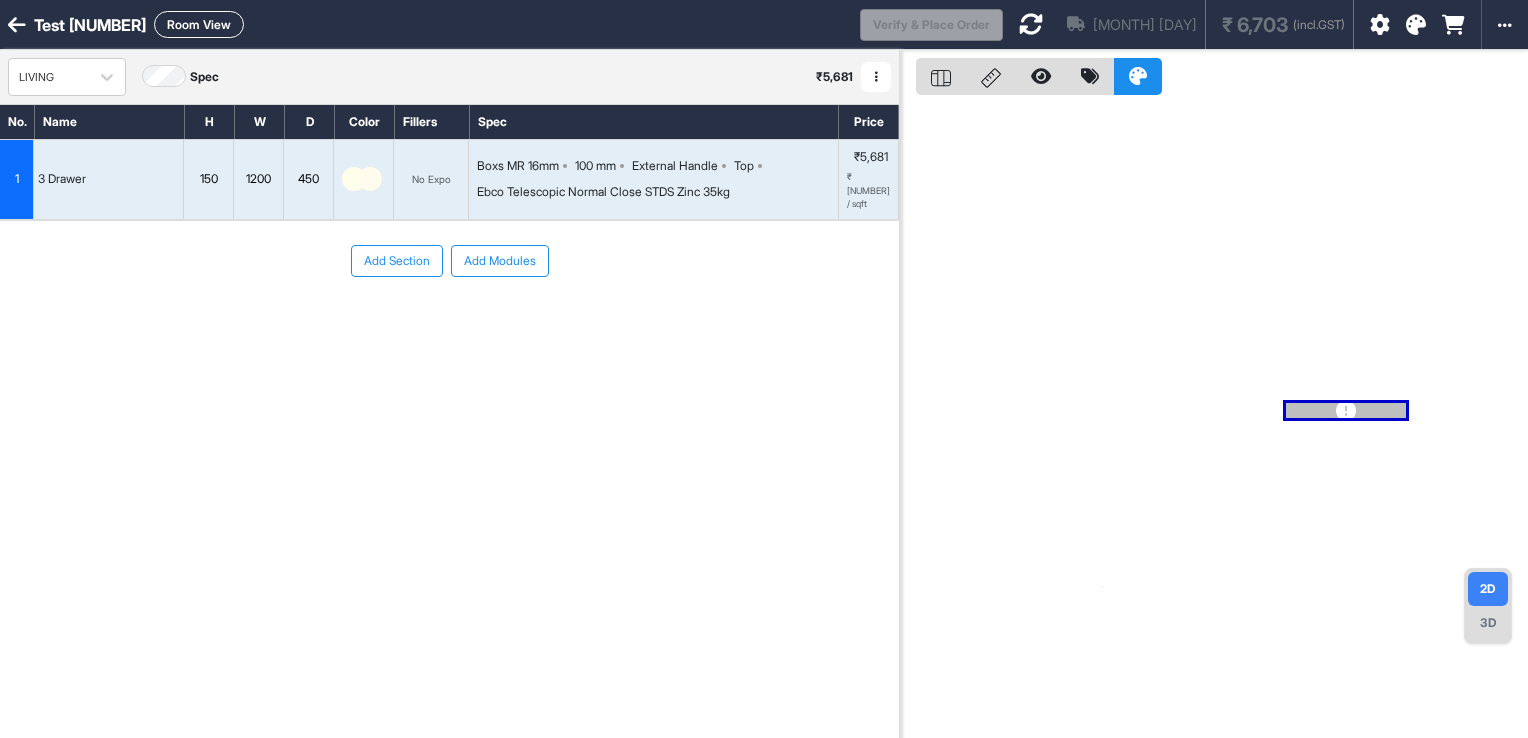 drag, startPoint x: 132, startPoint y: 33, endPoint x: 120, endPoint y: 19, distance: 18.439089 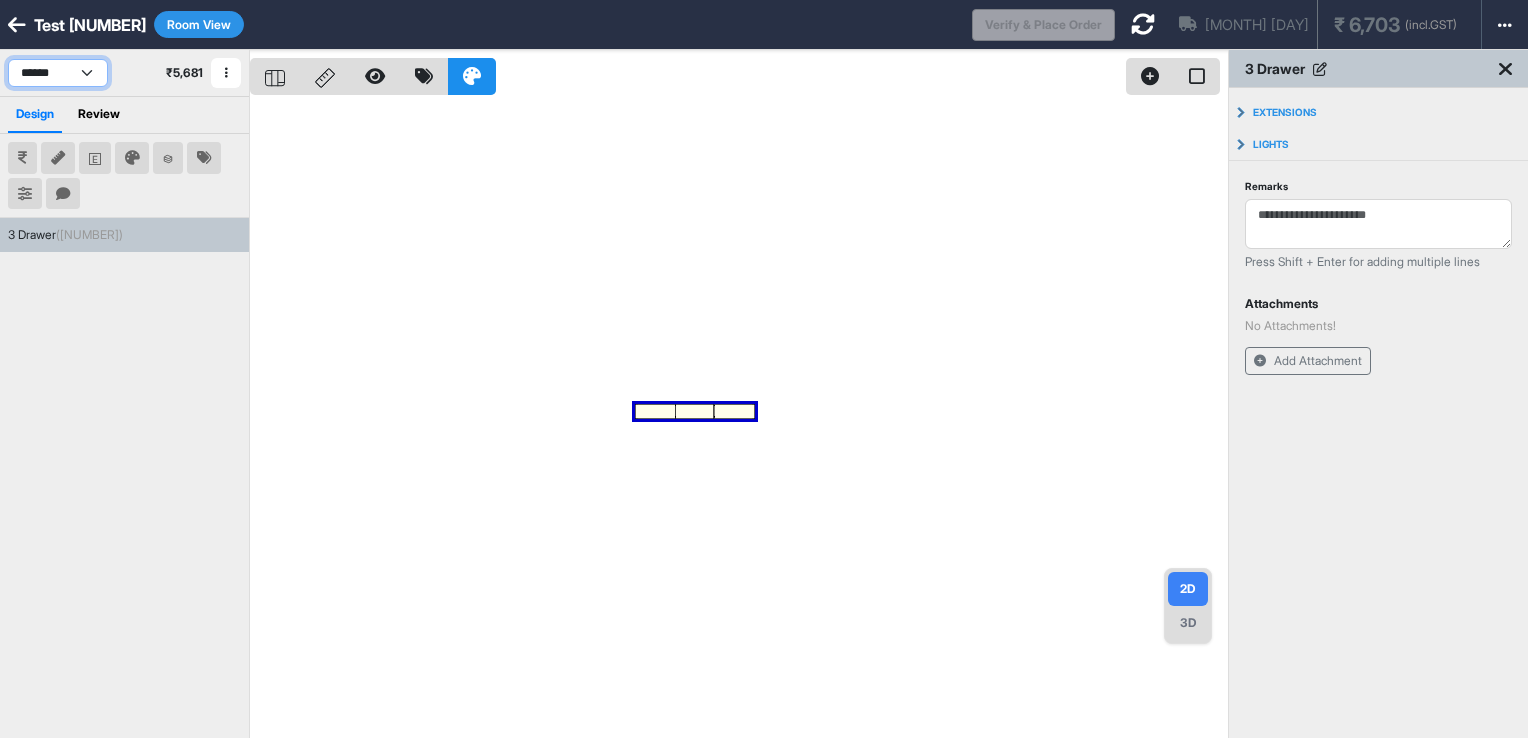 click on "******" at bounding box center (58, 73) 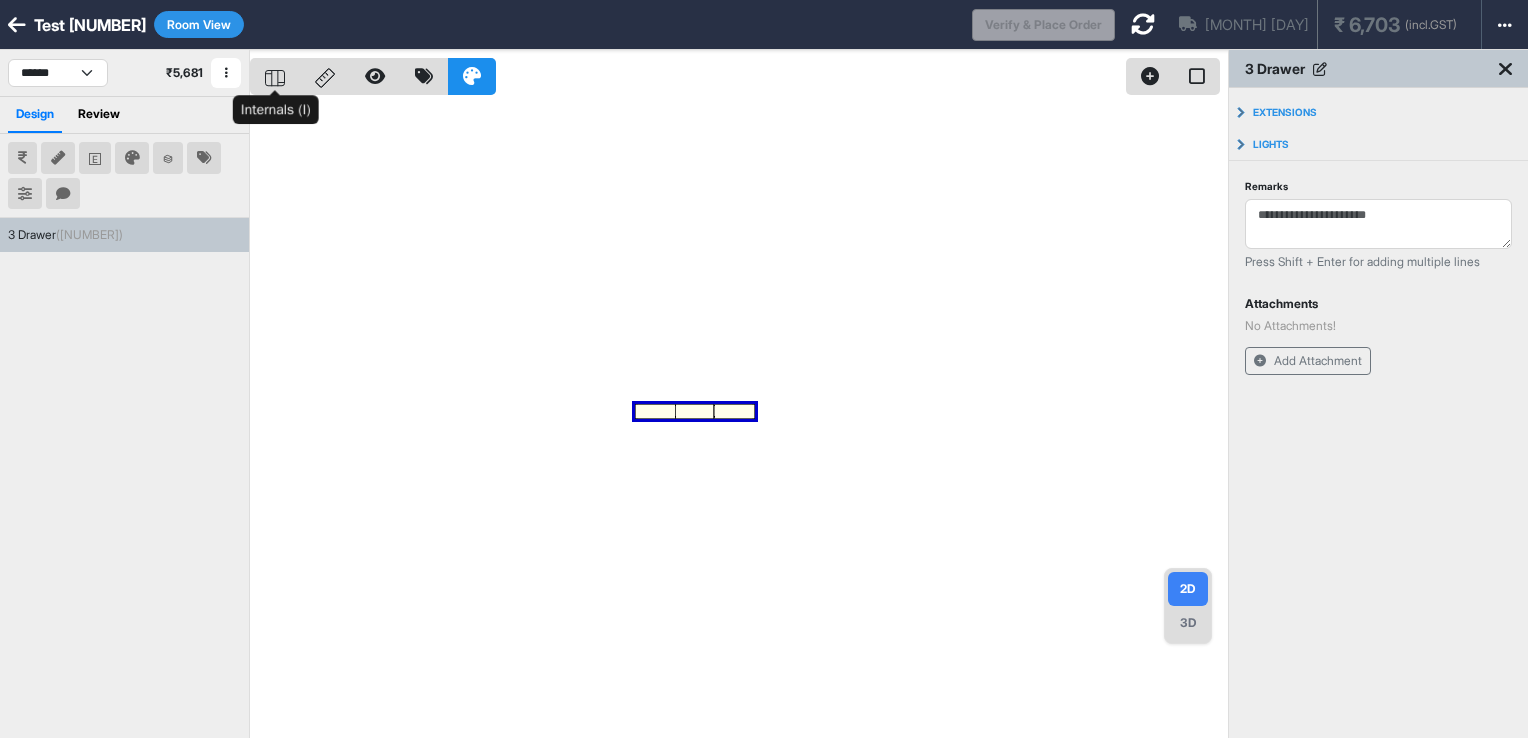 click 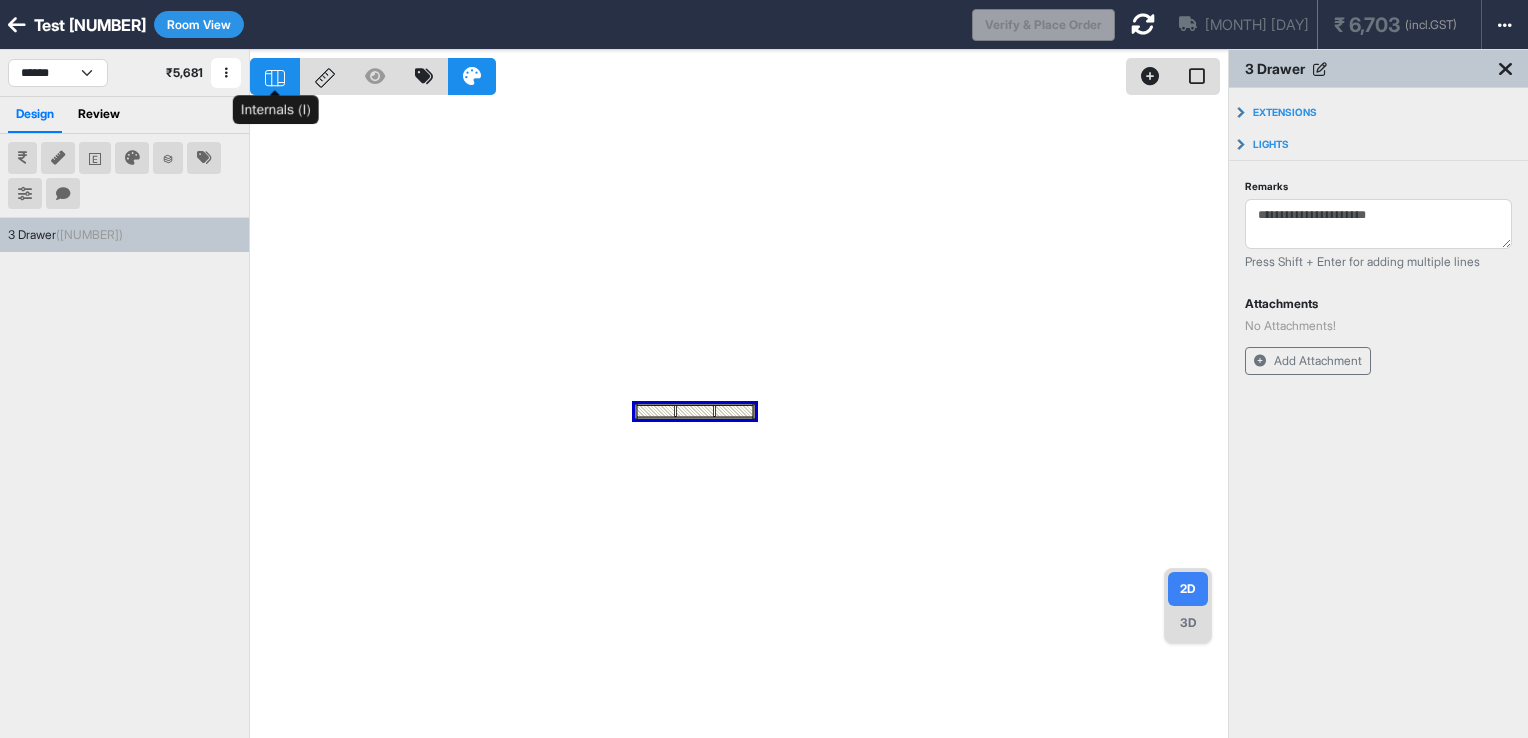 click 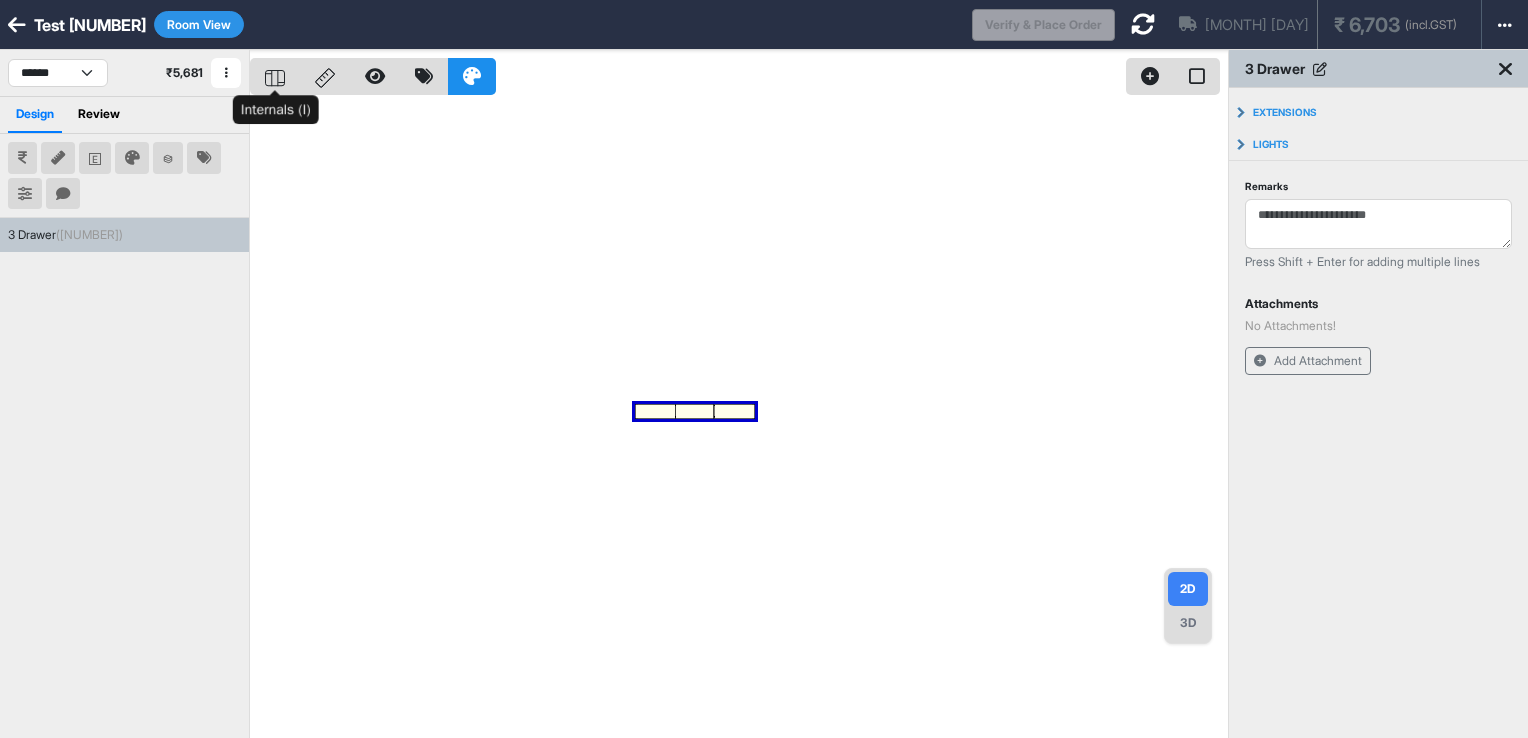click 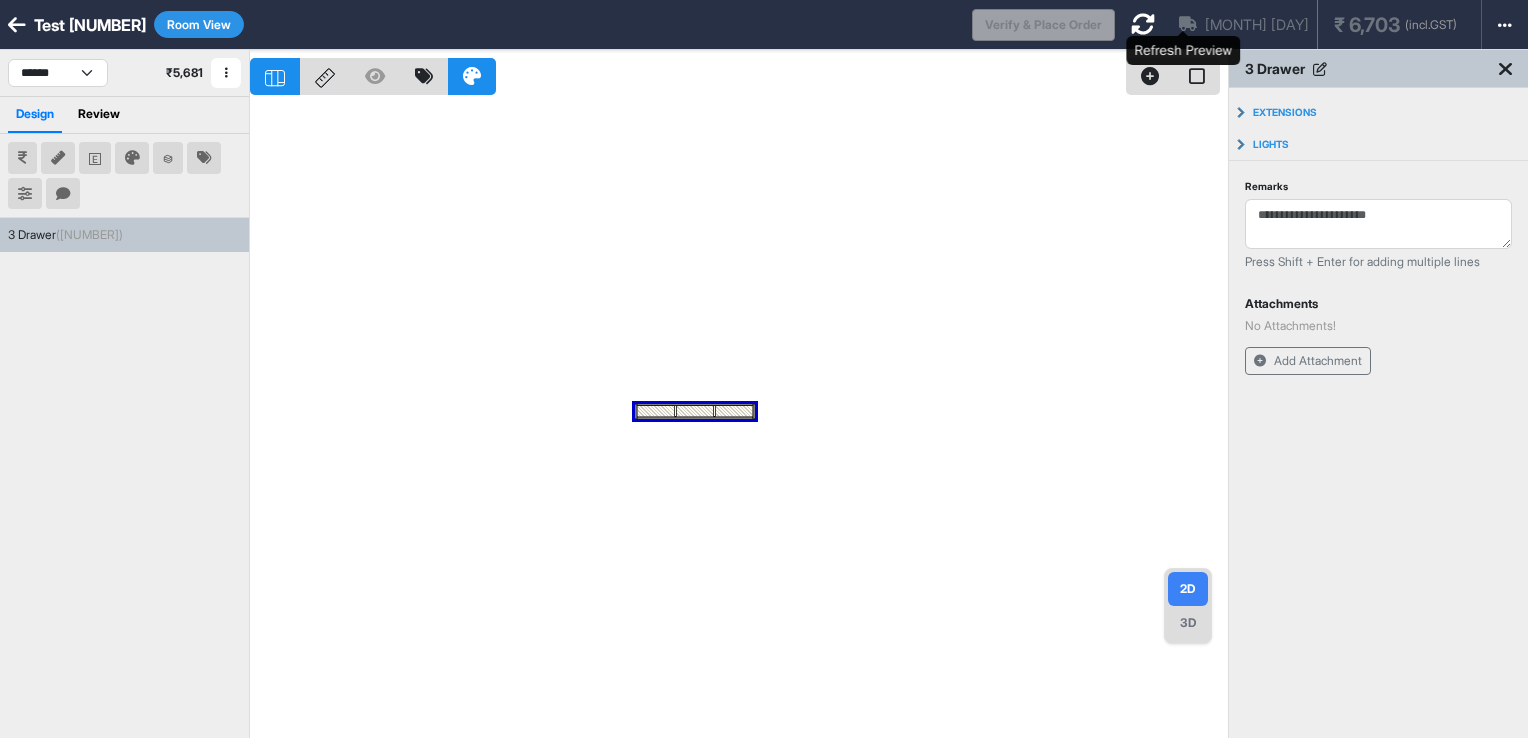 click at bounding box center (1143, 24) 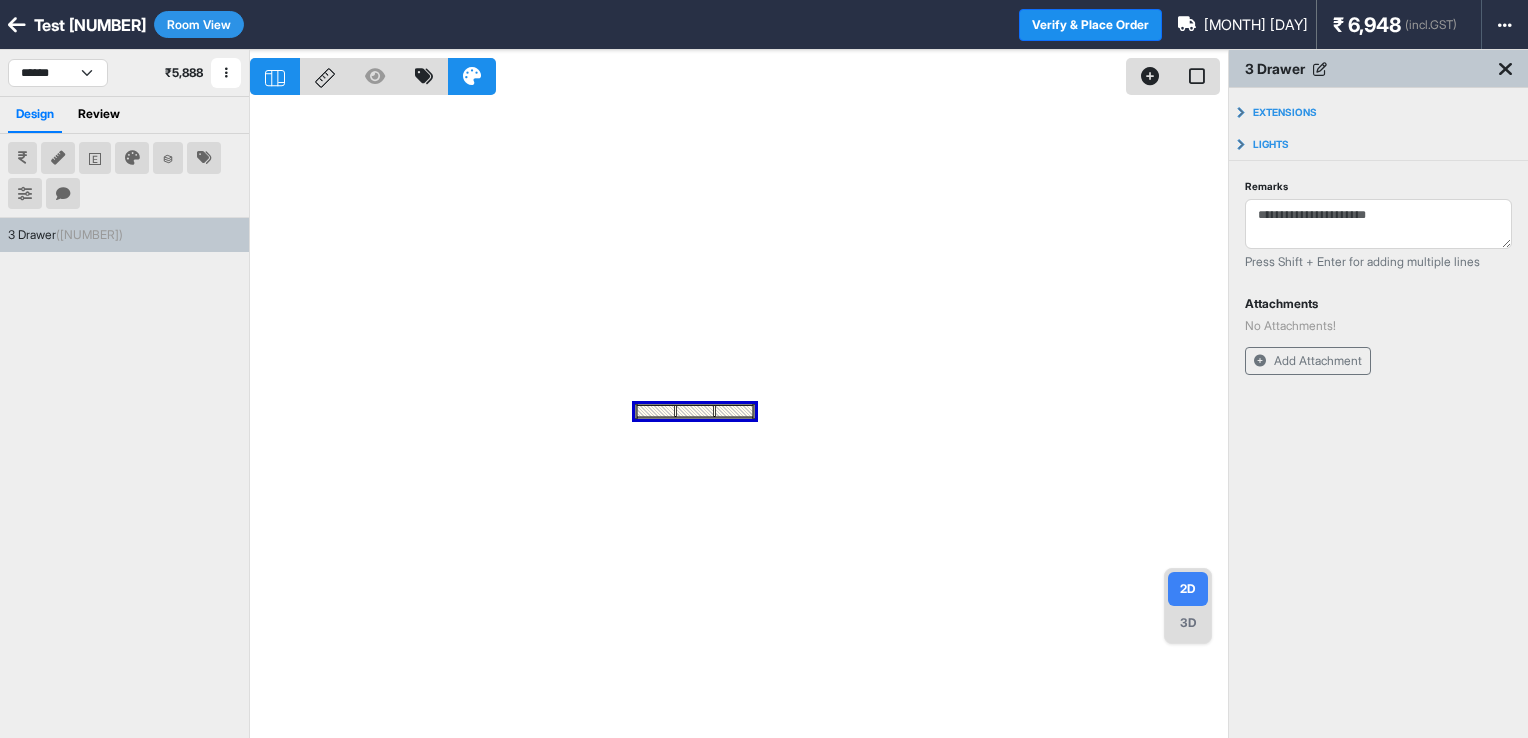 click at bounding box center [17, 25] 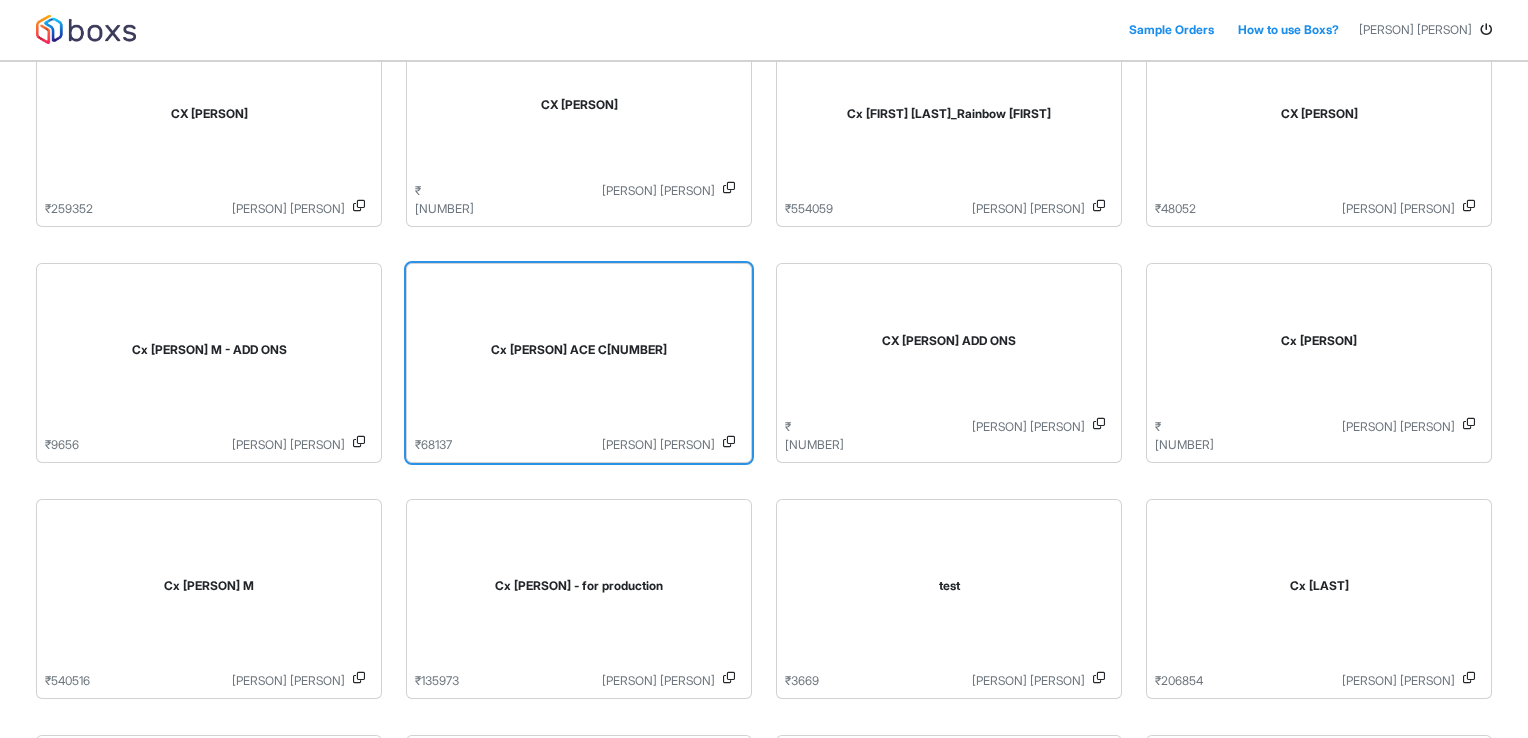scroll, scrollTop: 400, scrollLeft: 0, axis: vertical 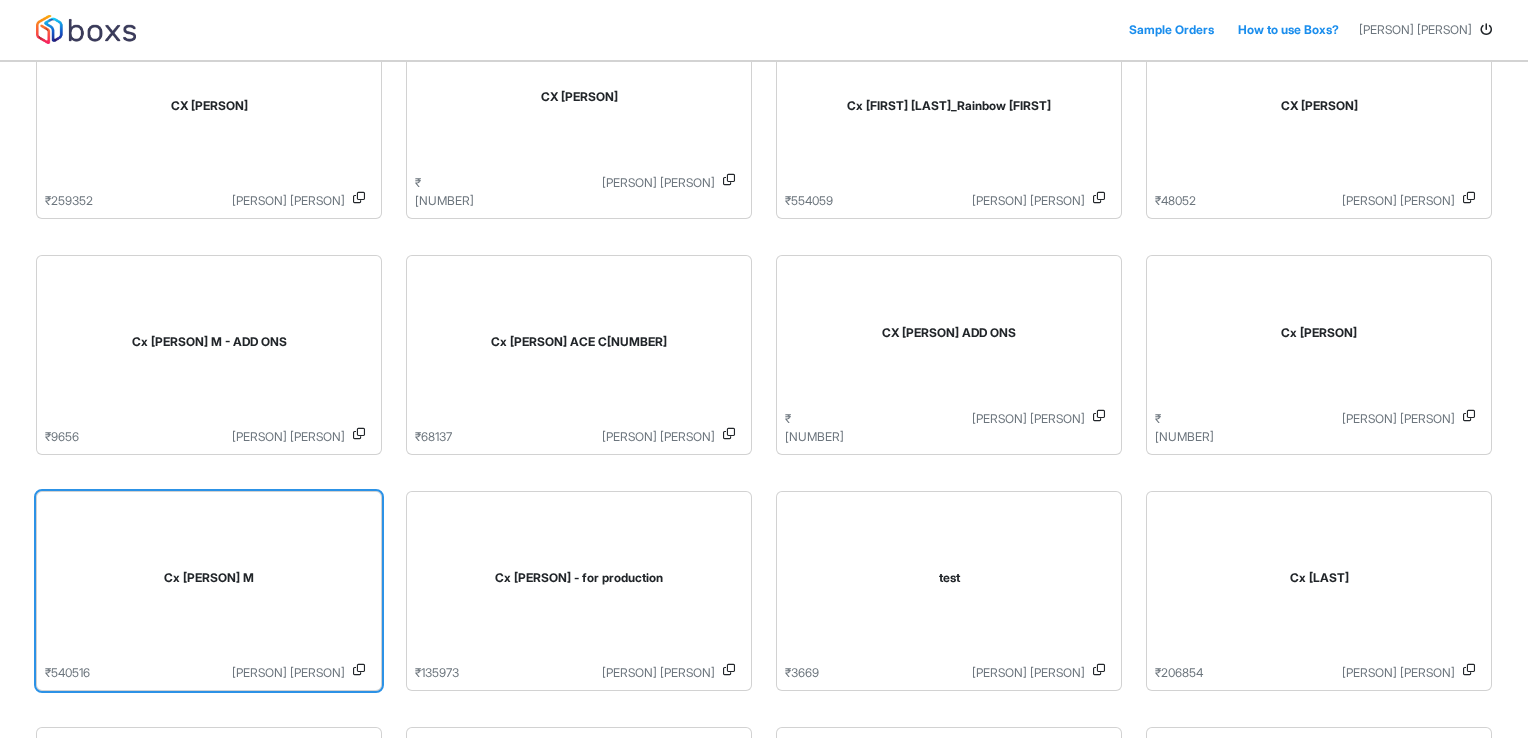 click on "Cx [PERSON] M" at bounding box center (209, 582) 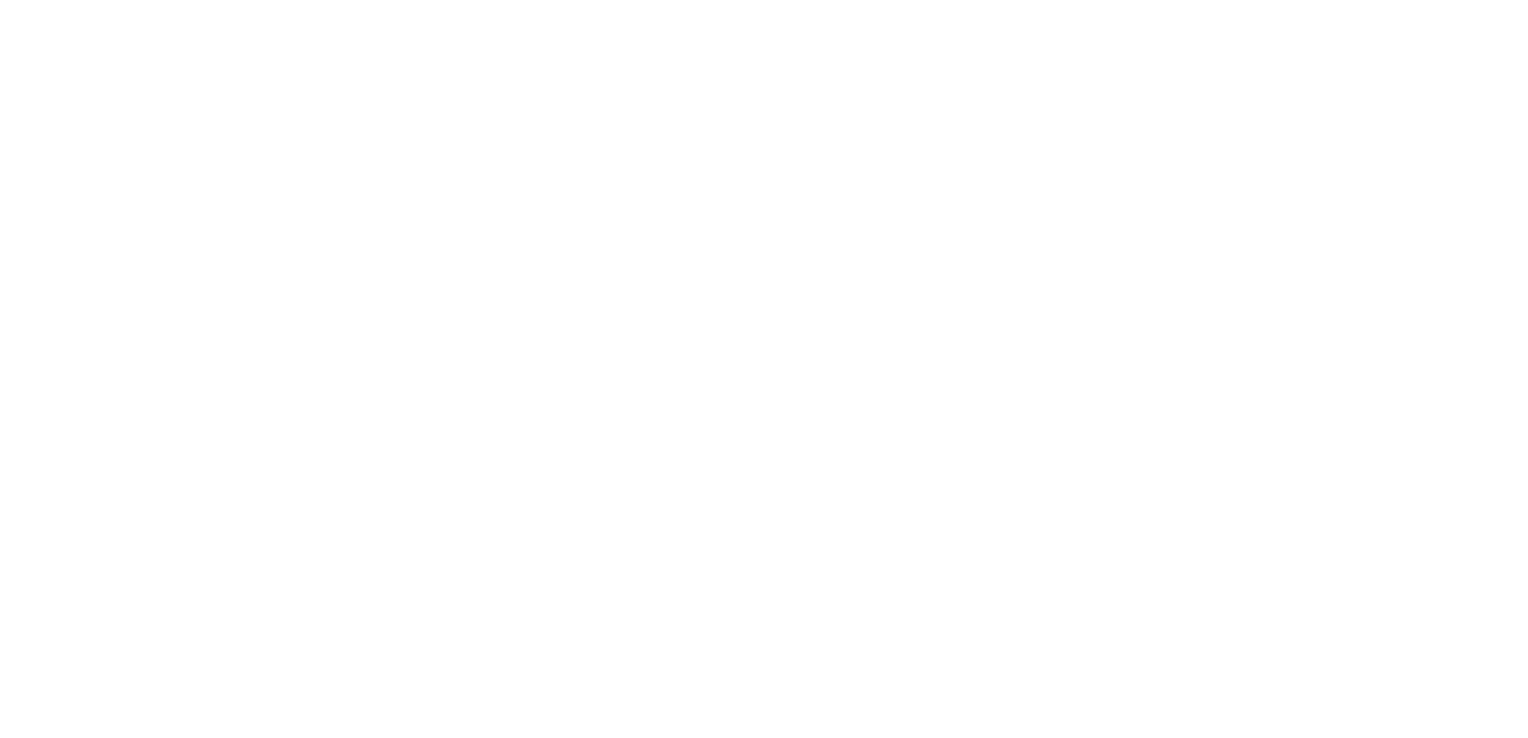 scroll, scrollTop: 0, scrollLeft: 0, axis: both 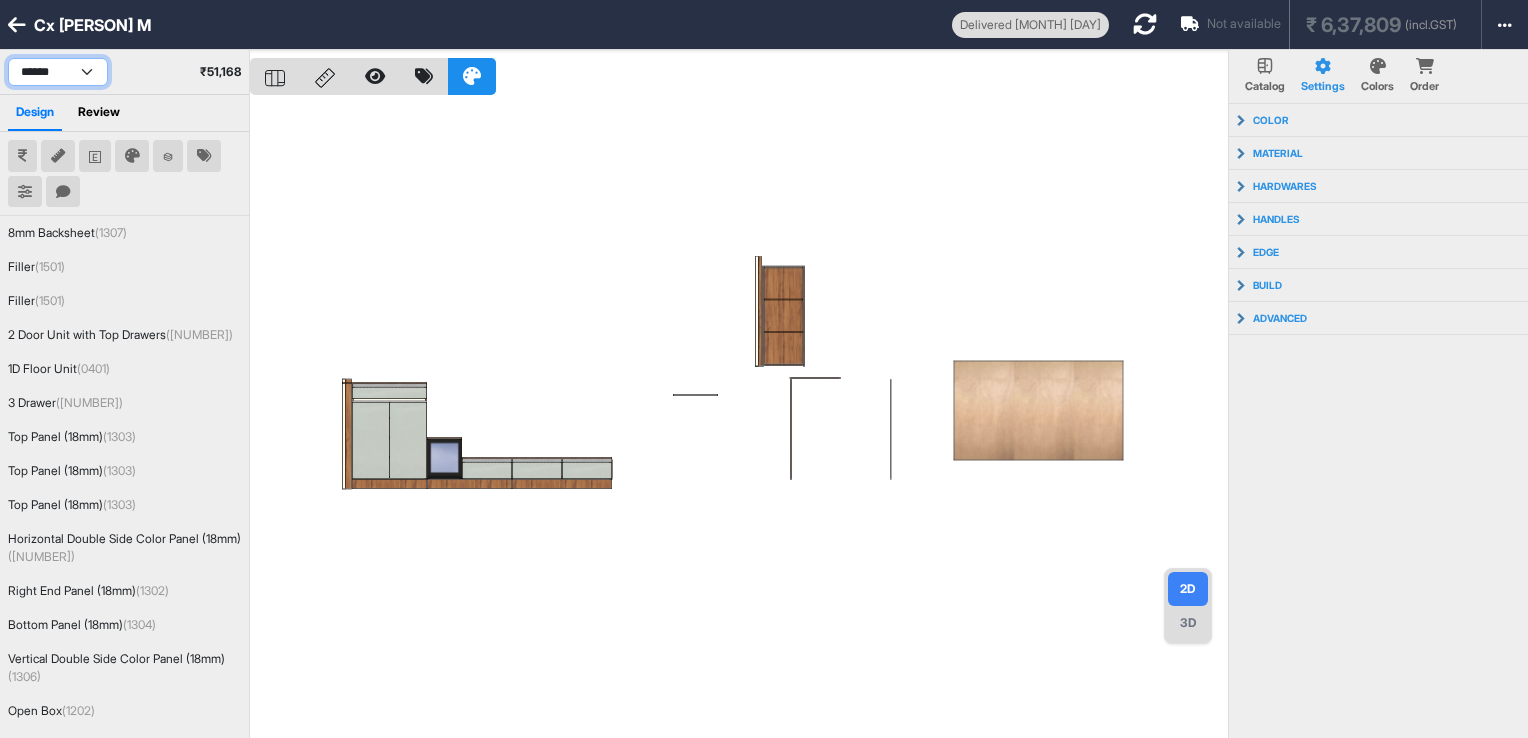 click on "****** ******* *** *** ***** *****" at bounding box center [58, 72] 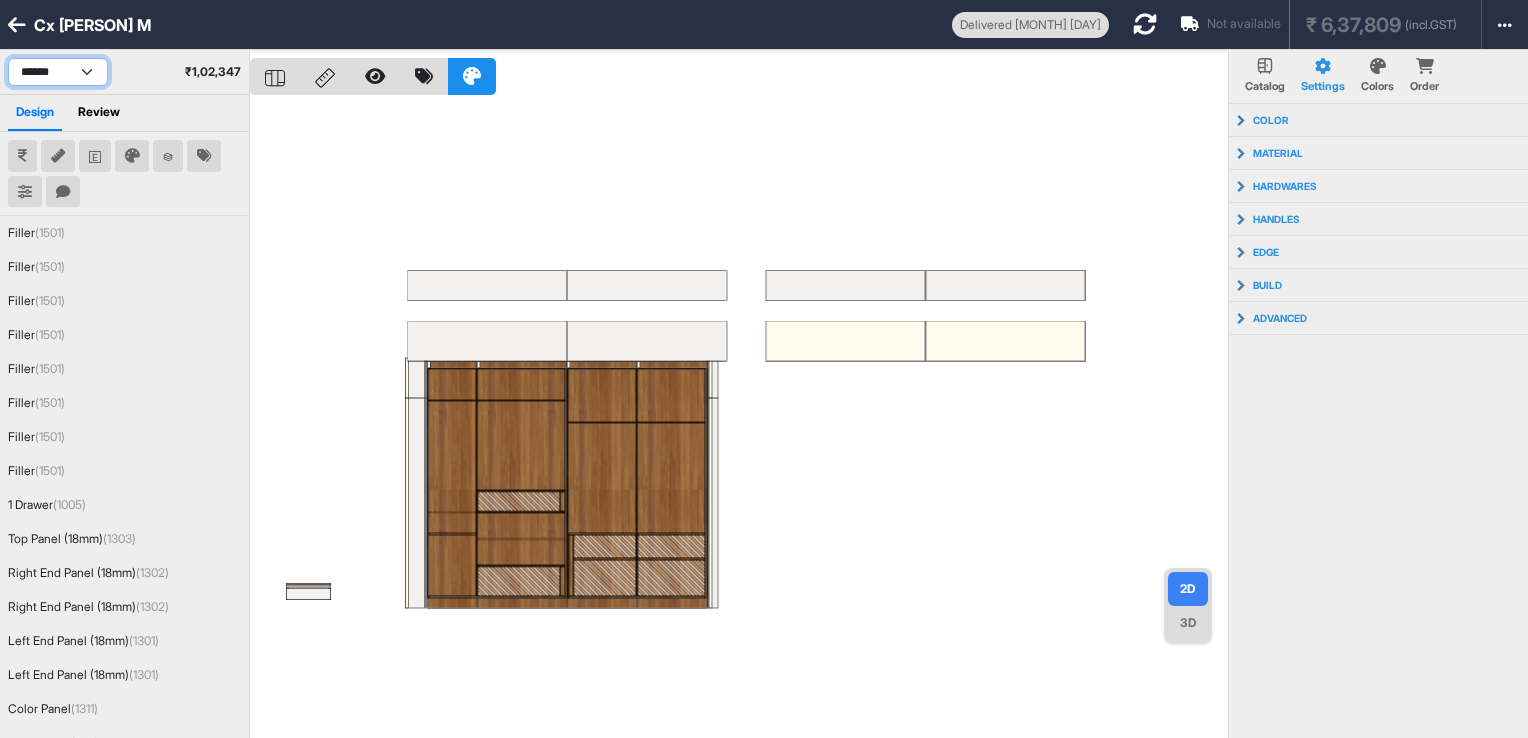 click on "****** ******* *** *** ***** *****" at bounding box center [58, 72] 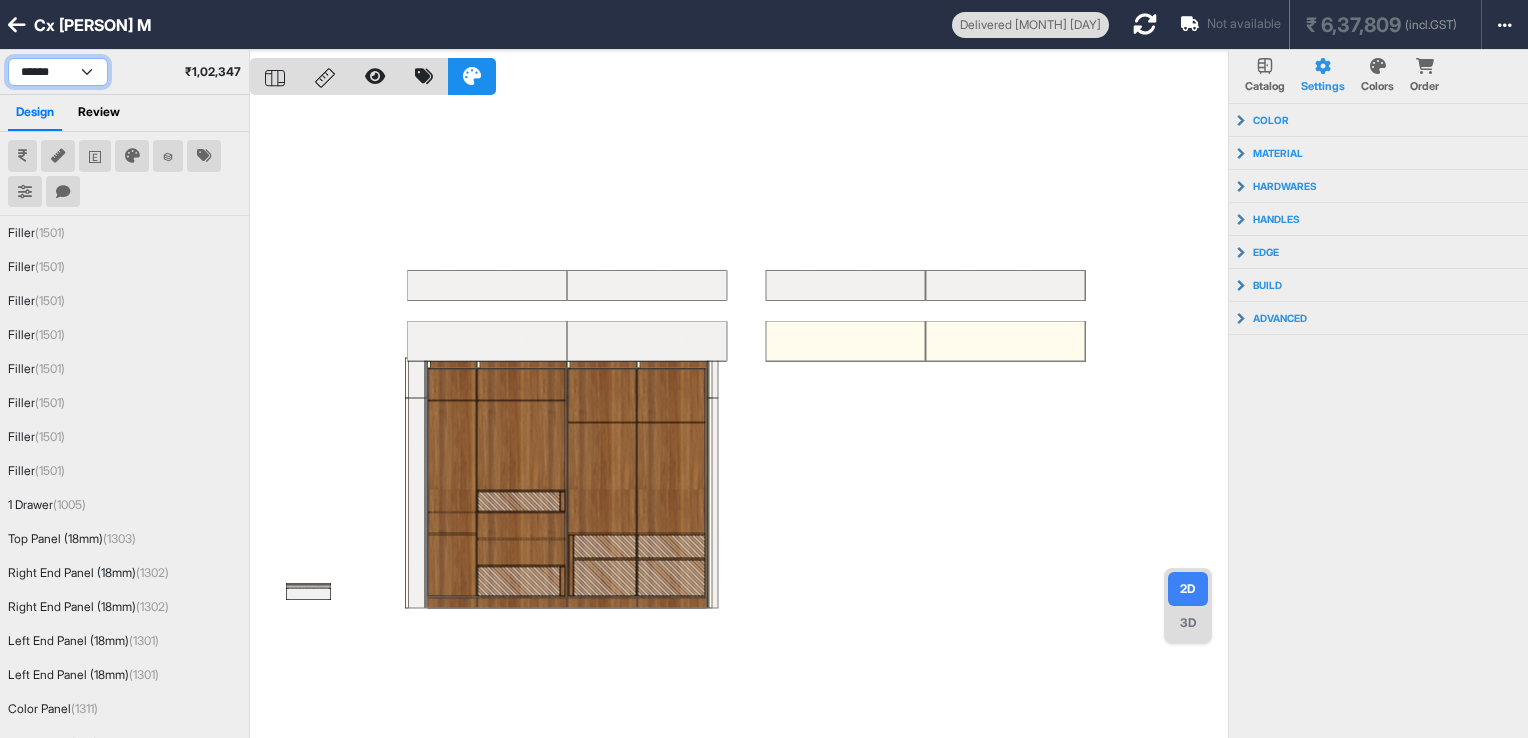 click on "****** ******* *** *** ***** *****" at bounding box center (58, 72) 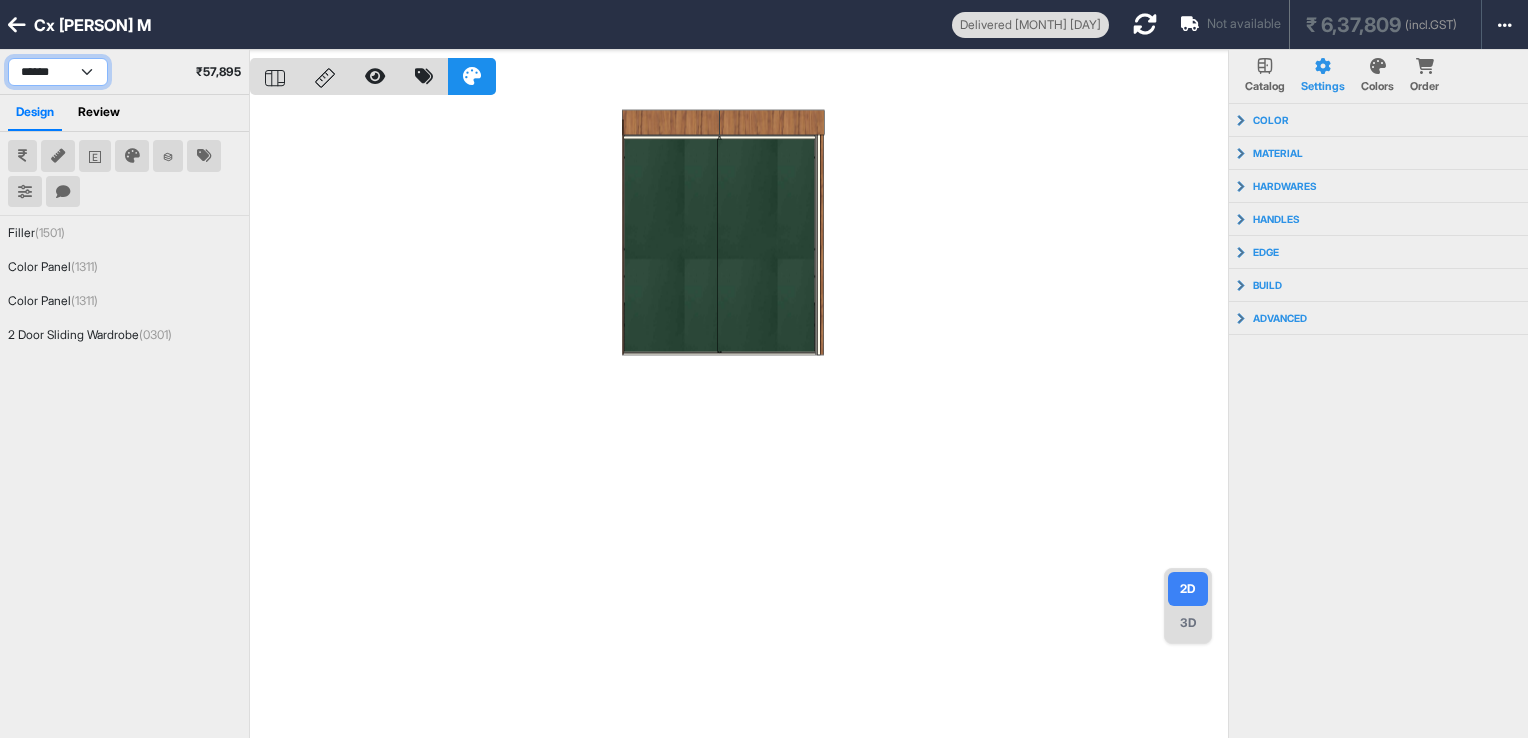 click on "****** ******* *** *** ***** *****" at bounding box center (58, 72) 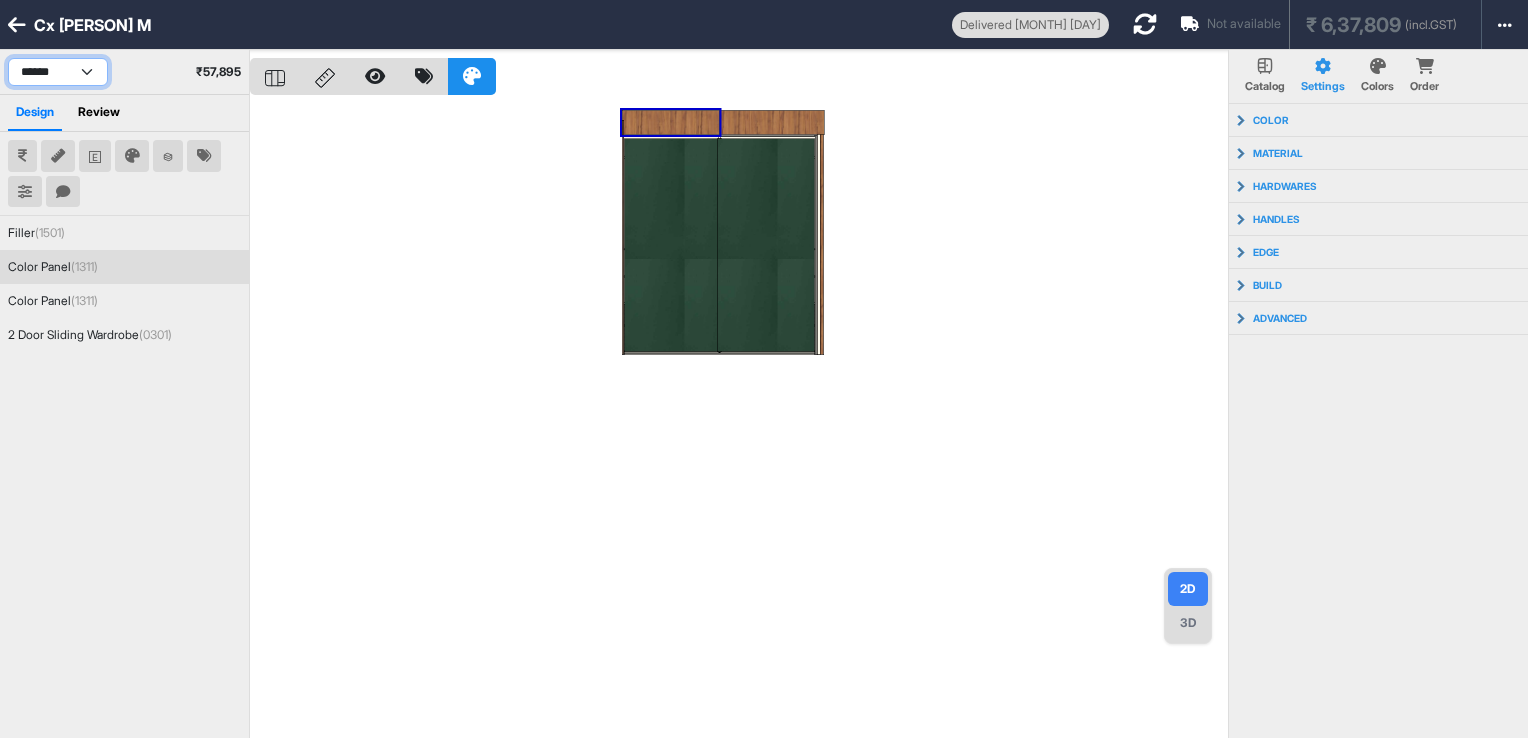 click on "****** ******* *** *** ***** *****" at bounding box center (58, 72) 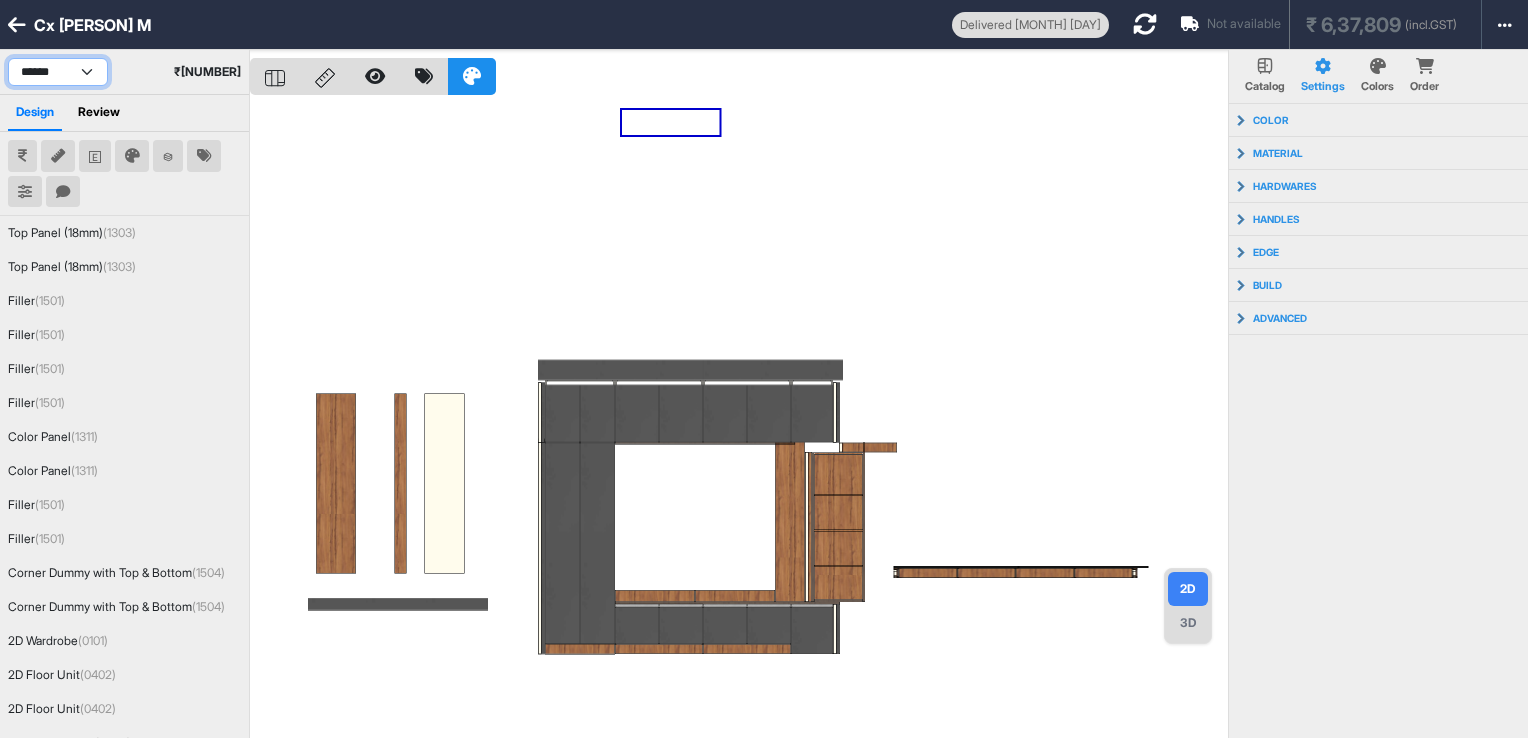 click on "****** ******* *** *** ***** *****" at bounding box center (58, 72) 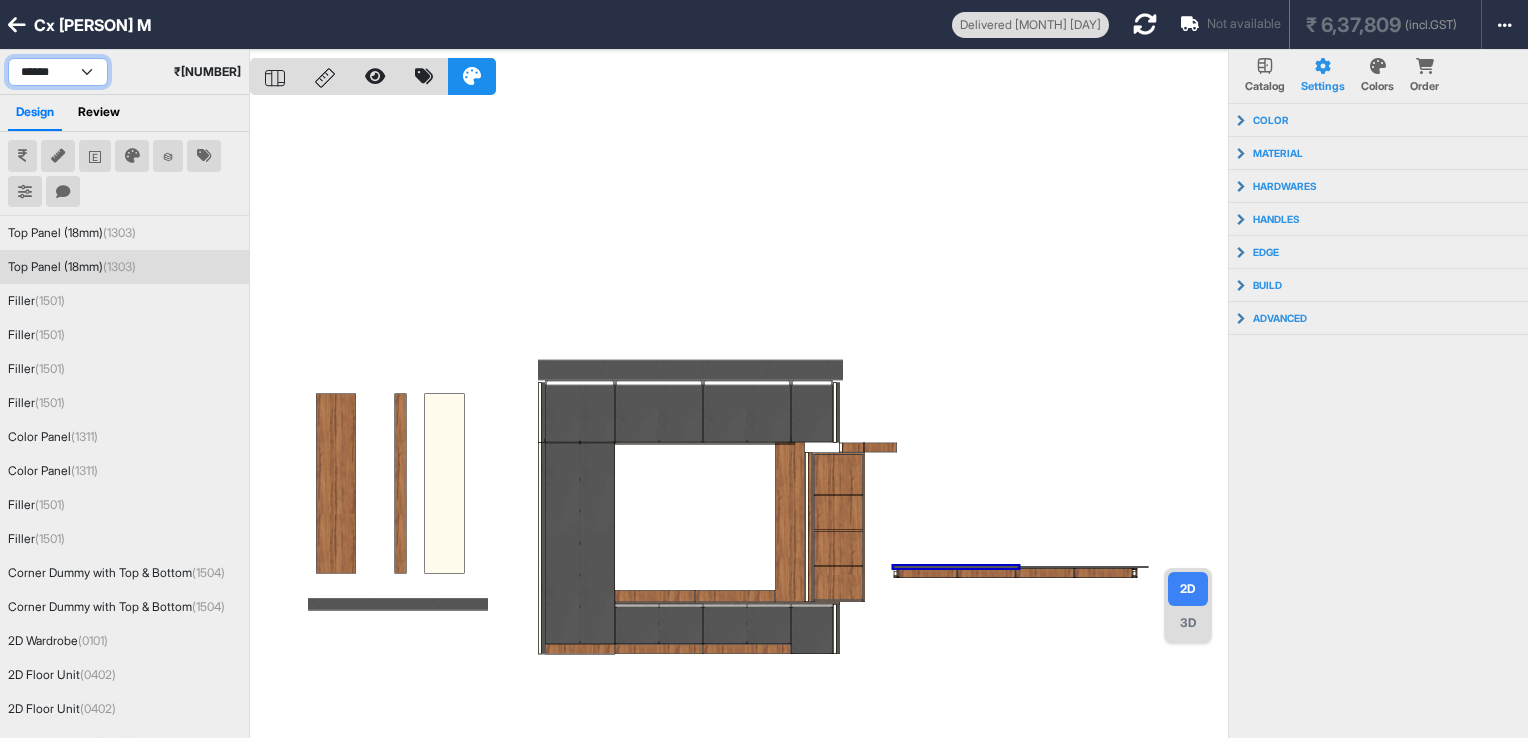 click on "****** ******* *** *** ***** *****" at bounding box center (58, 72) 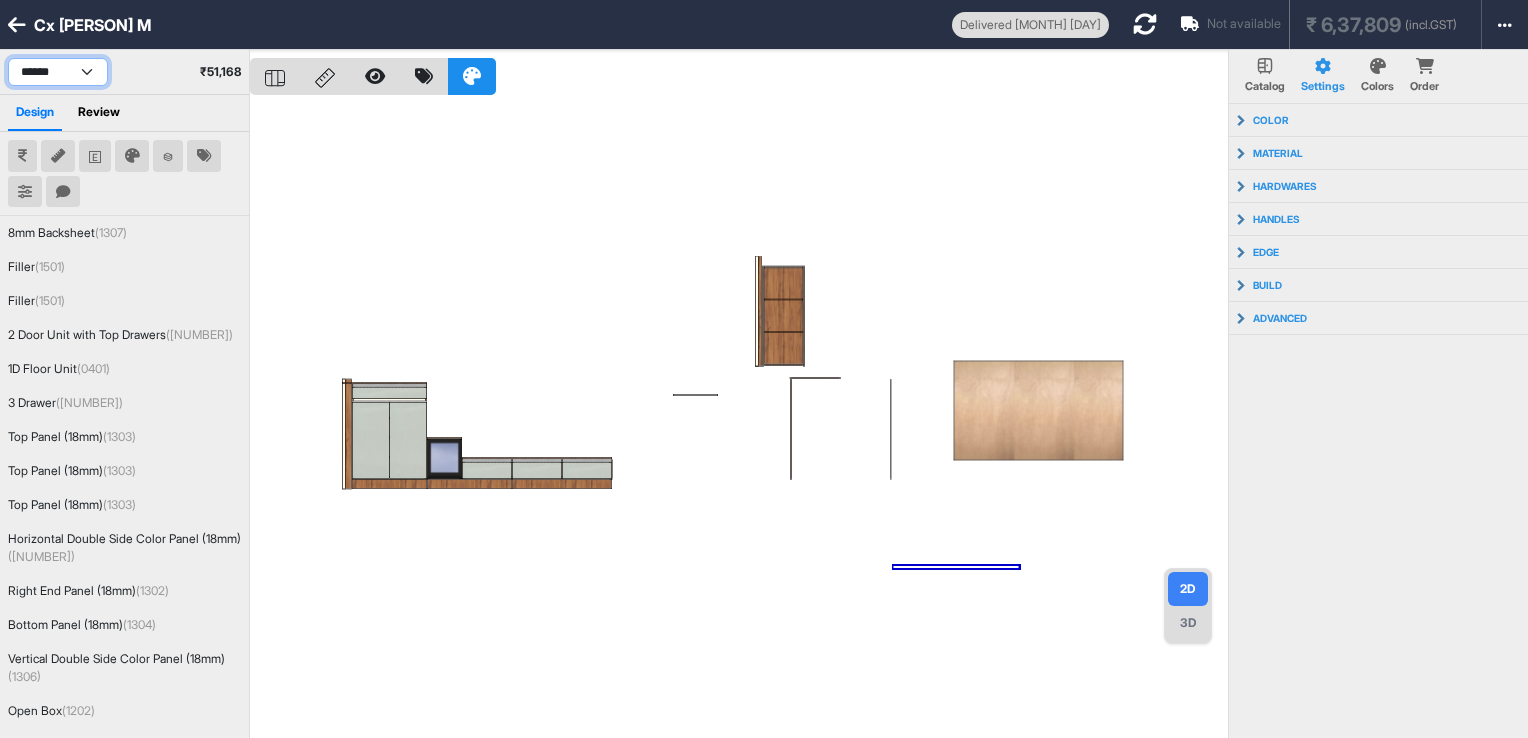 click on "****** ******* *** *** ***** *****" at bounding box center (58, 72) 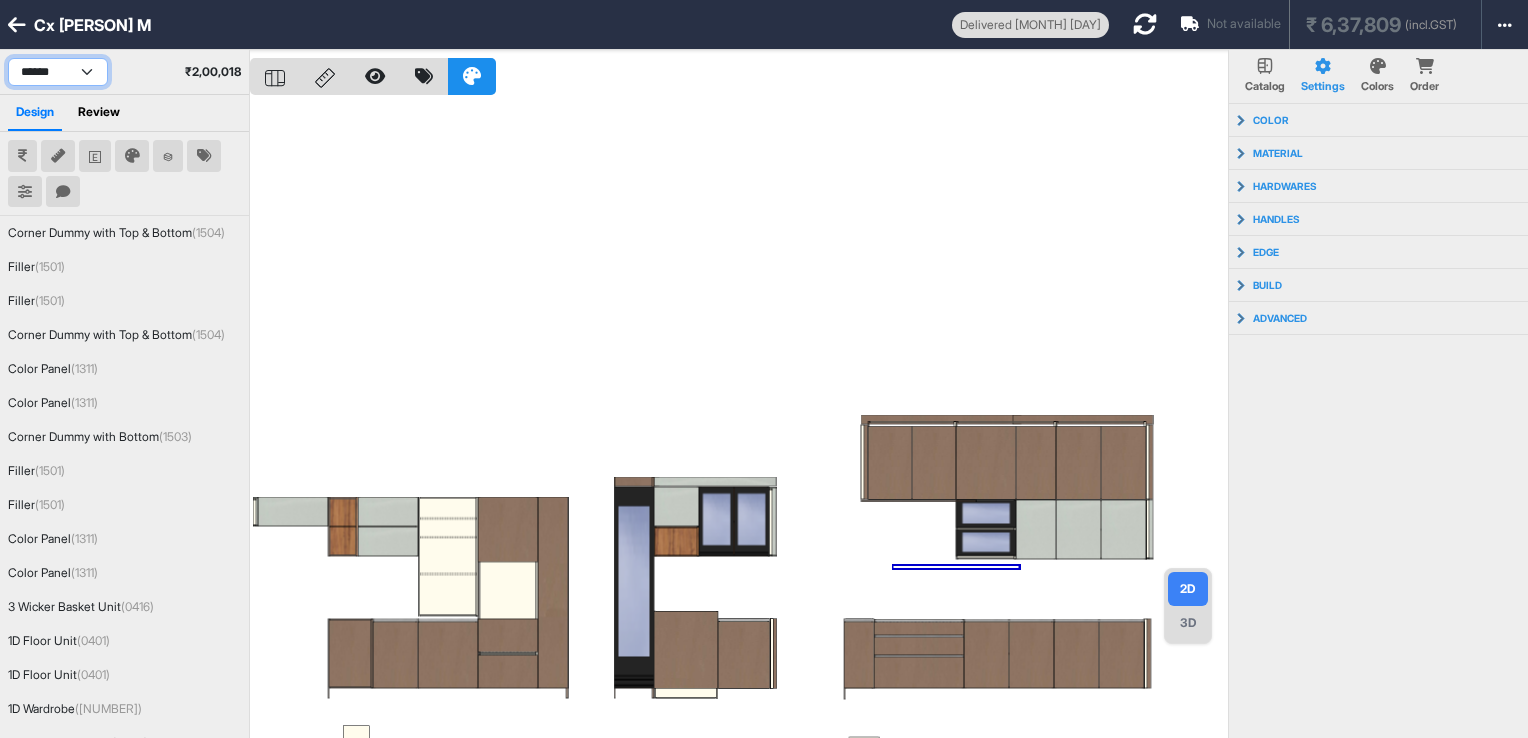 click on "****** ******* *** *** ***** *****" at bounding box center [58, 72] 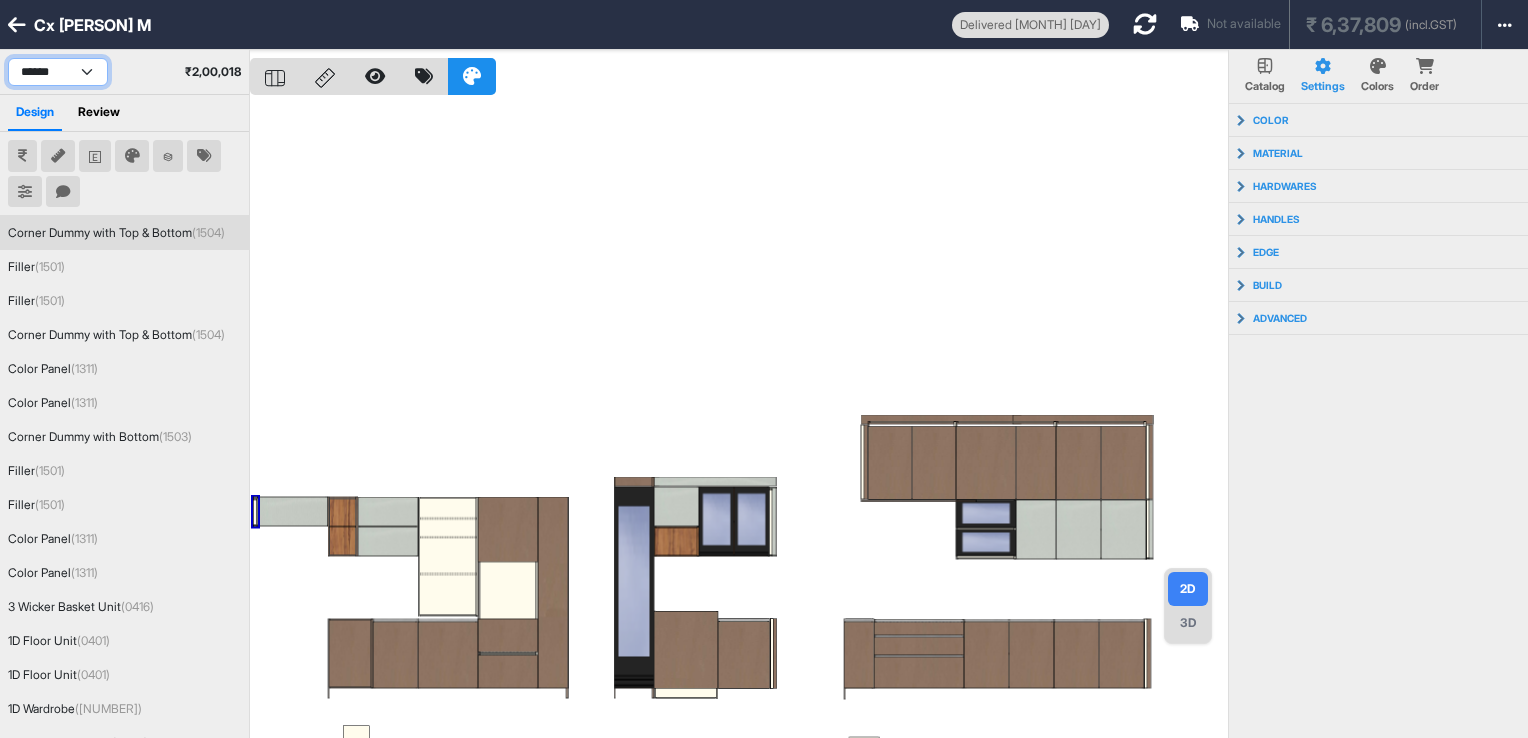 select on "****" 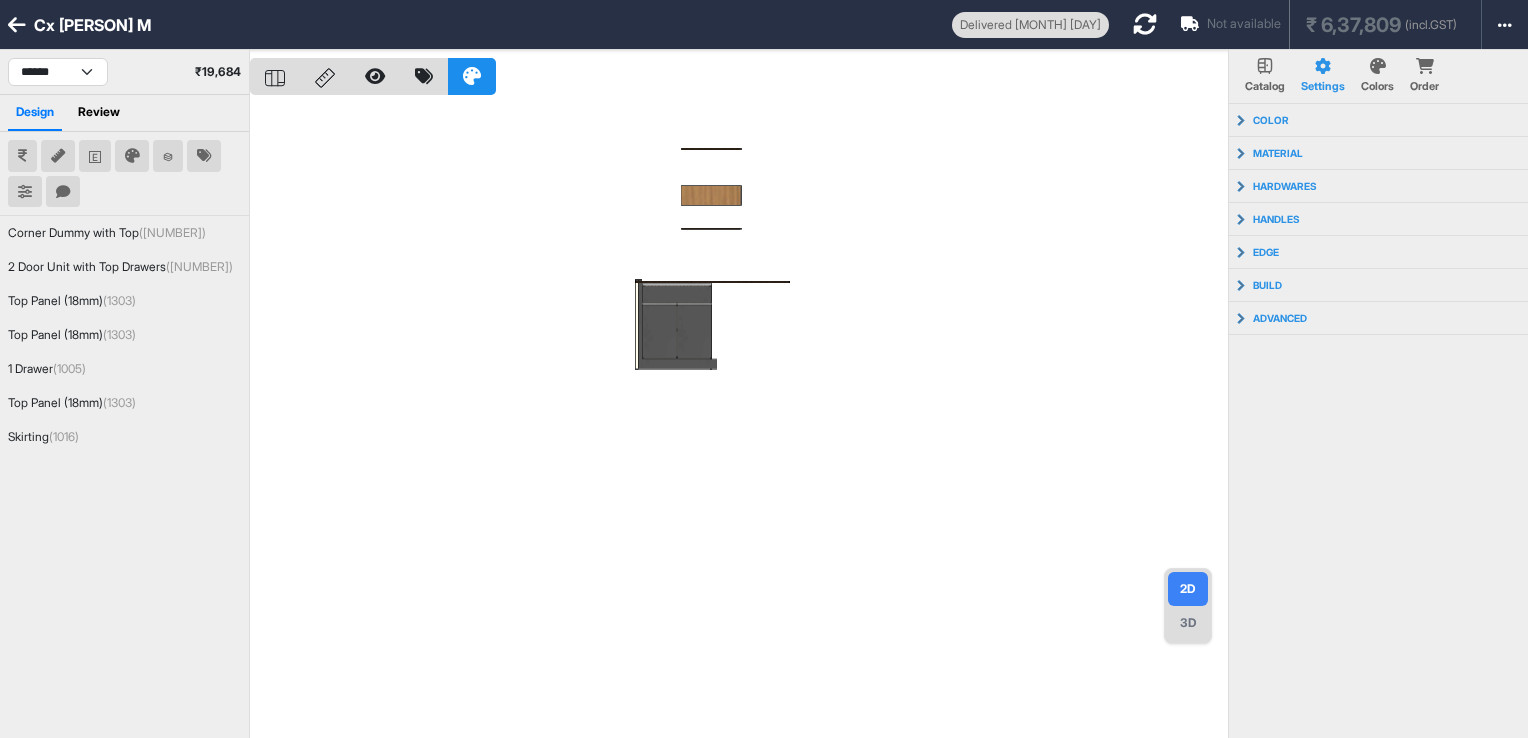 click at bounding box center (17, 25) 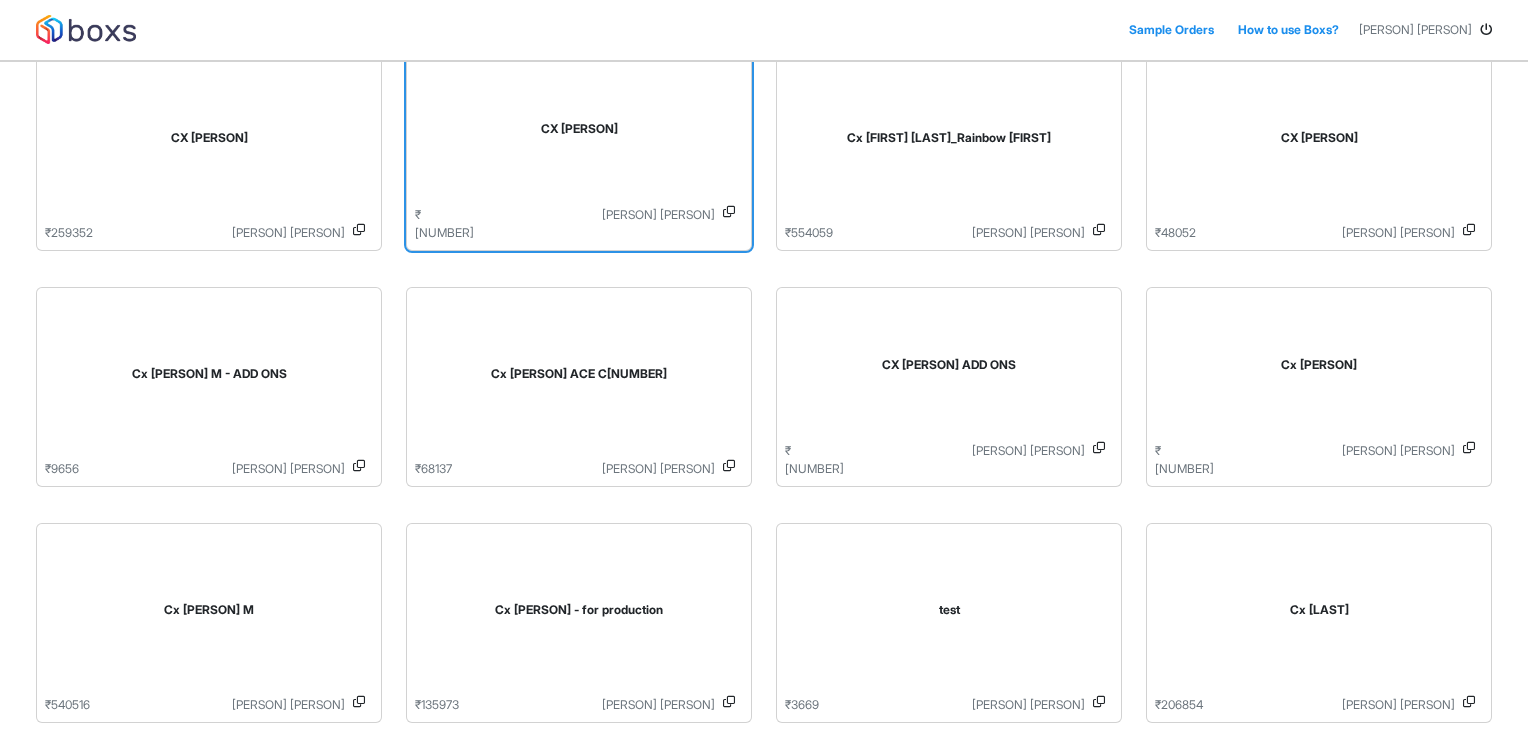 scroll, scrollTop: 400, scrollLeft: 0, axis: vertical 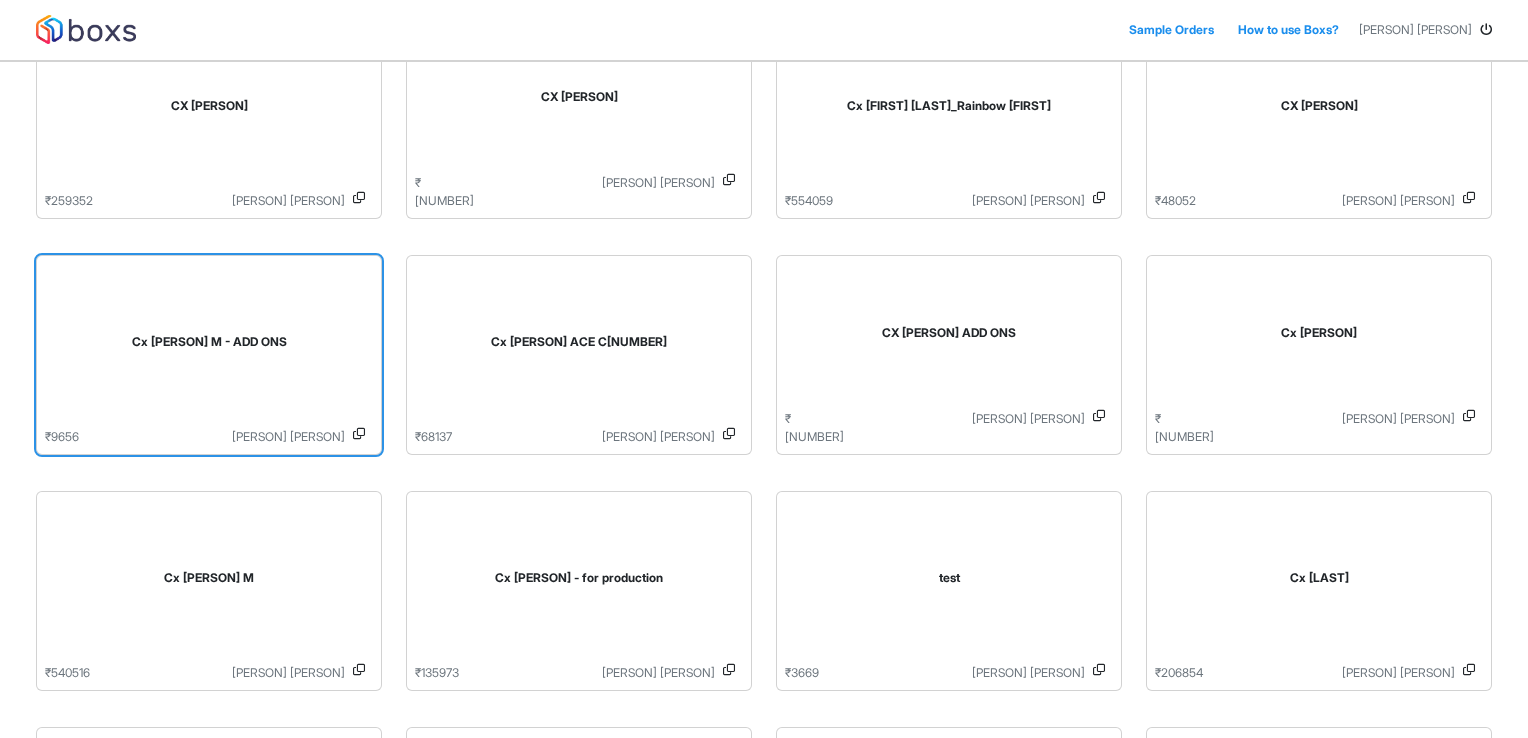 click on "Cx [PERSON] M - ADD ONS" at bounding box center (209, 342) 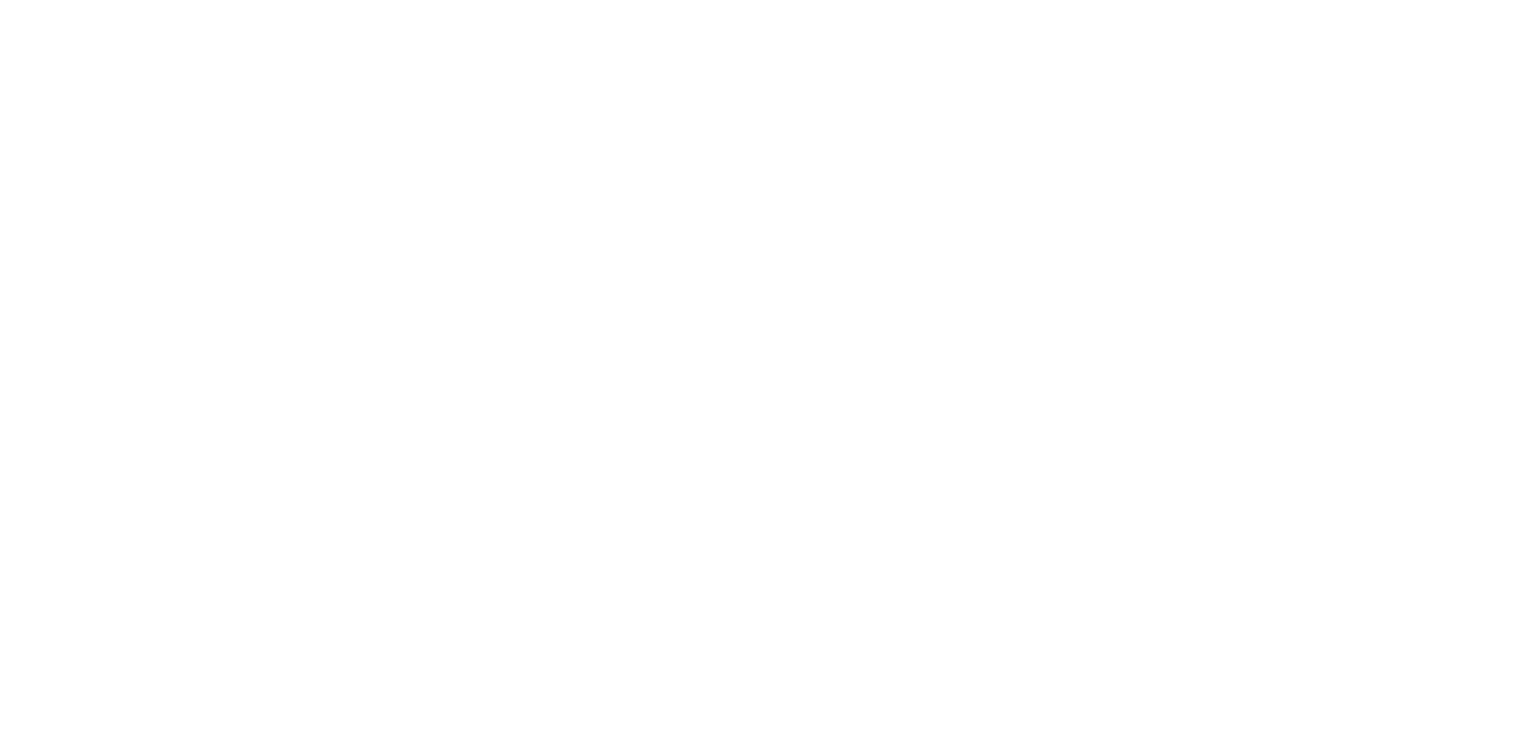 scroll, scrollTop: 0, scrollLeft: 0, axis: both 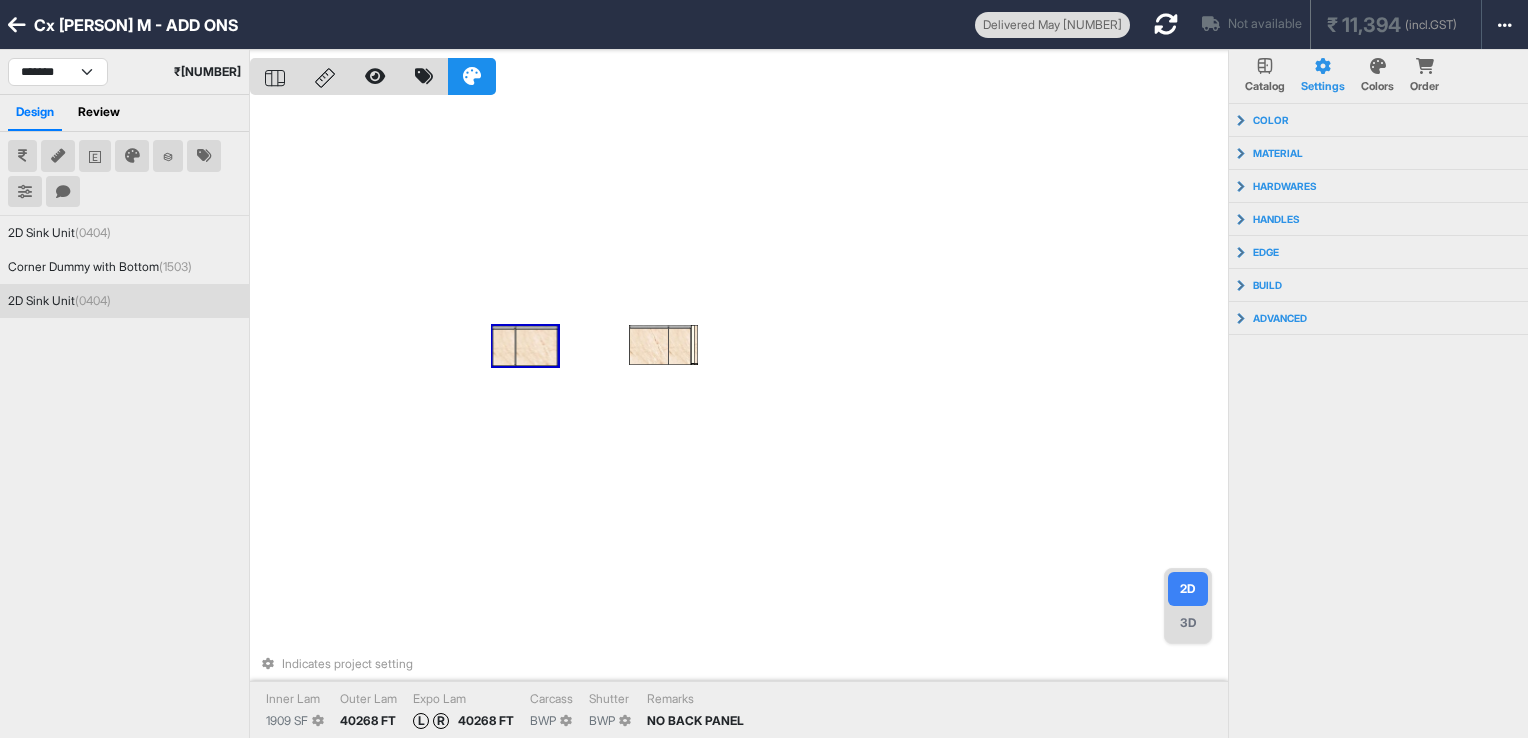 click at bounding box center (17, 25) 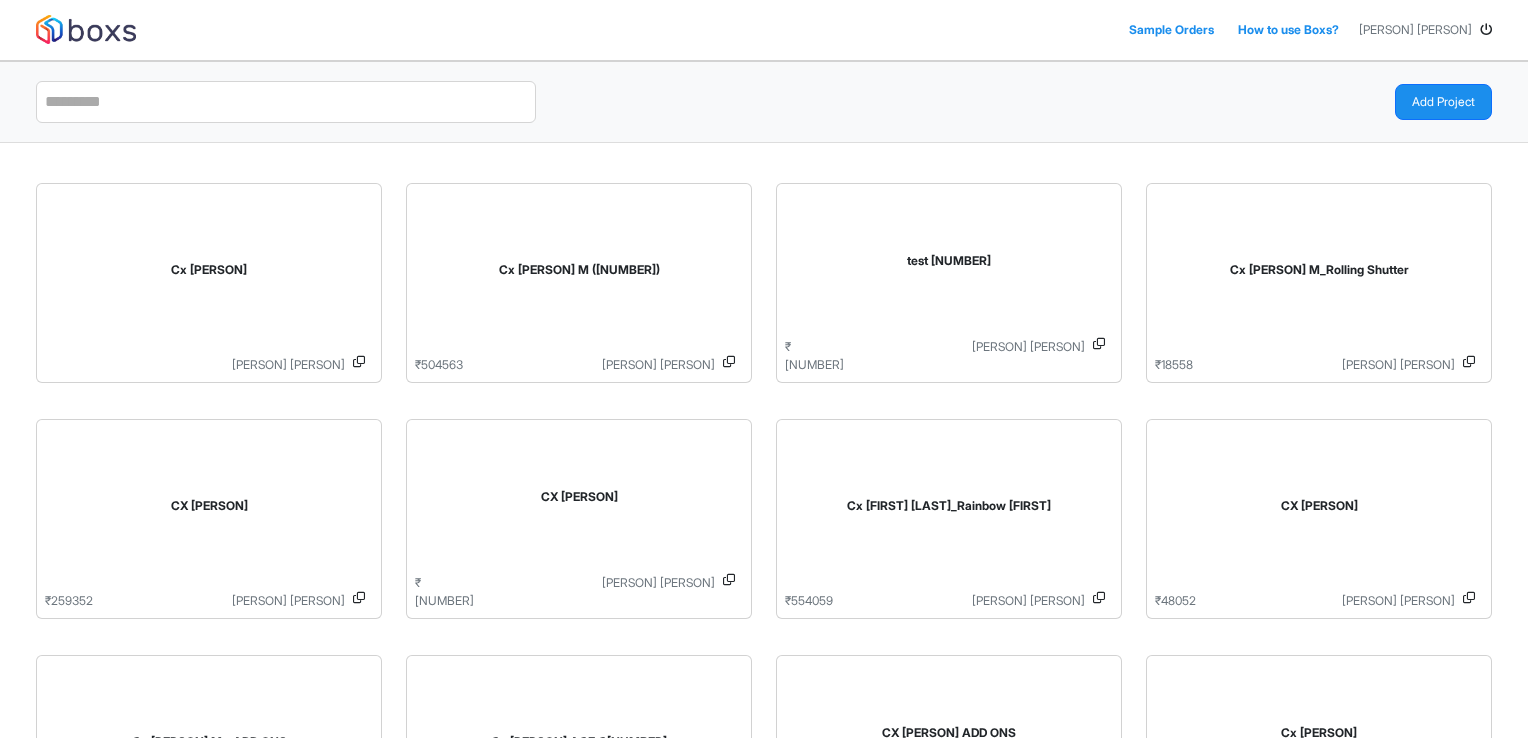 click on "Cx [PERSON] [PERSON] Cx [PERSON] M ₹ [NUMBER] [PERSON] test [NUMBER] ₹ [NUMBER] [PERSON] Cx [PERSON] M_Rolling Shutter ₹ [NUMBER] [PERSON] CX [PERSON] ₹ [NUMBER] [PERSON] Cx [PERSON] [PERSON] ₹ [NUMBER] [PERSON] CX [PERSON] ₹ [NUMBER] [PERSON] [PERSON] ₹ [NUMBER] [PERSON] Cx [PERSON] M - ADD ONS ₹ [NUMBER] [PERSON] Cx [PERSON] ACE C[NUMBER] ₹ [NUMBER] [PERSON] Cx [PERSON] ADD ONS ₹ [NUMBER] [PERSON] Cx [PERSON] [PERSON] ₹ [NUMBER] [PERSON] Cx [PERSON] ₹ [NUMBER] [PERSON] test ₹ [NUMBER] [PERSON] Cx [PERSON] ₹ [NUMBER] [PERSON] CX [PERSON] ([NUMBER]) ₹ [NUMBER] AR.[PERSON] Mr.[PERSON] ₹ [NUMBER] [PERSON] [PERSON] ₹ [NUMBER] AR.[PERSON] [PERSON] [PERSON] ₹ [NUMBER] AR.[PERSON] [PERSON] (Crown residences) ₹ [NUMBER] AR.[PERSON] [PERSON] (Production) ₹ [NUMBER] AR.[PERSON] [PERSON] ₹ [NUMBER] AR.[PERSON] Cx [PERSON] - Accessories ₹ [NUMBER]" at bounding box center (764, 1443) 